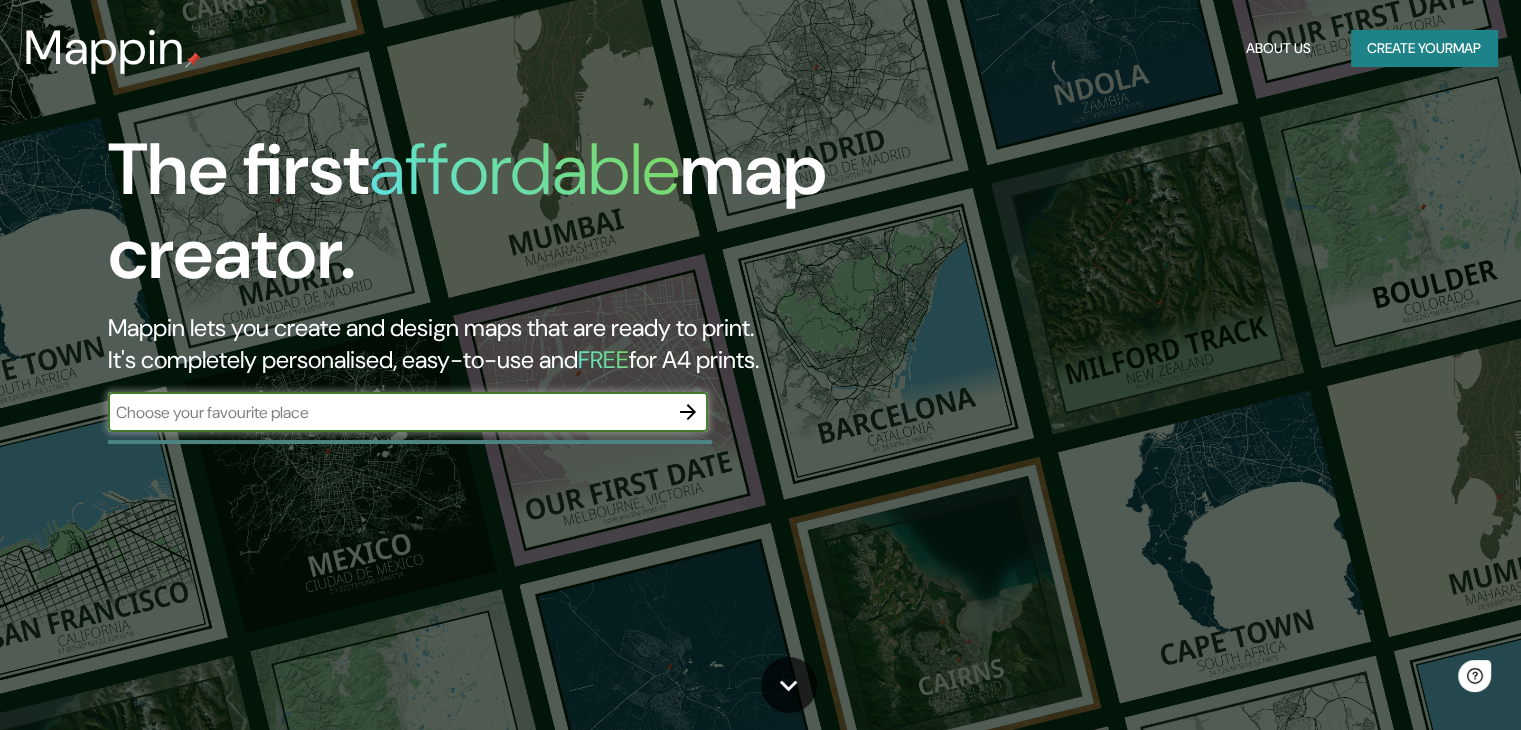 scroll, scrollTop: 0, scrollLeft: 0, axis: both 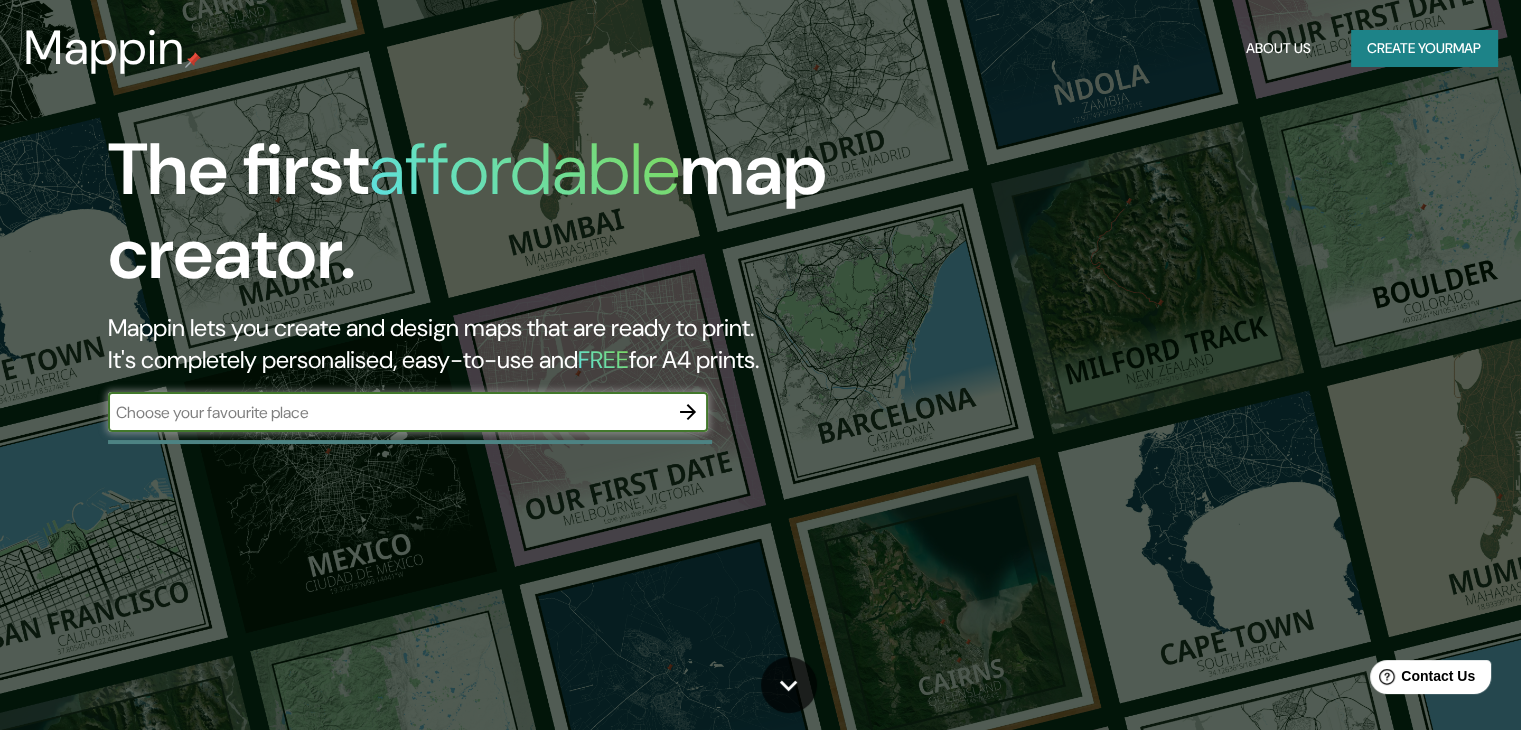 click at bounding box center [388, 412] 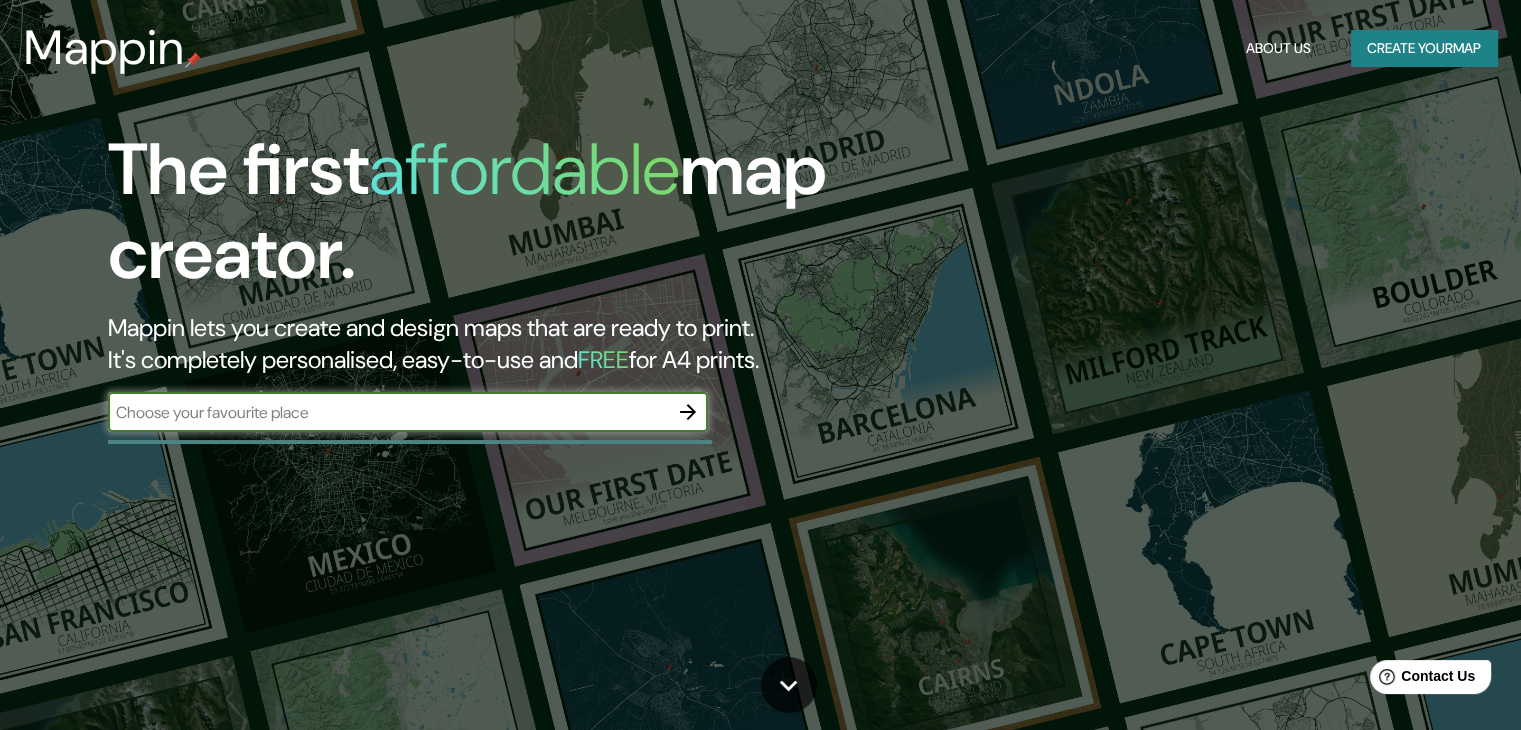 click 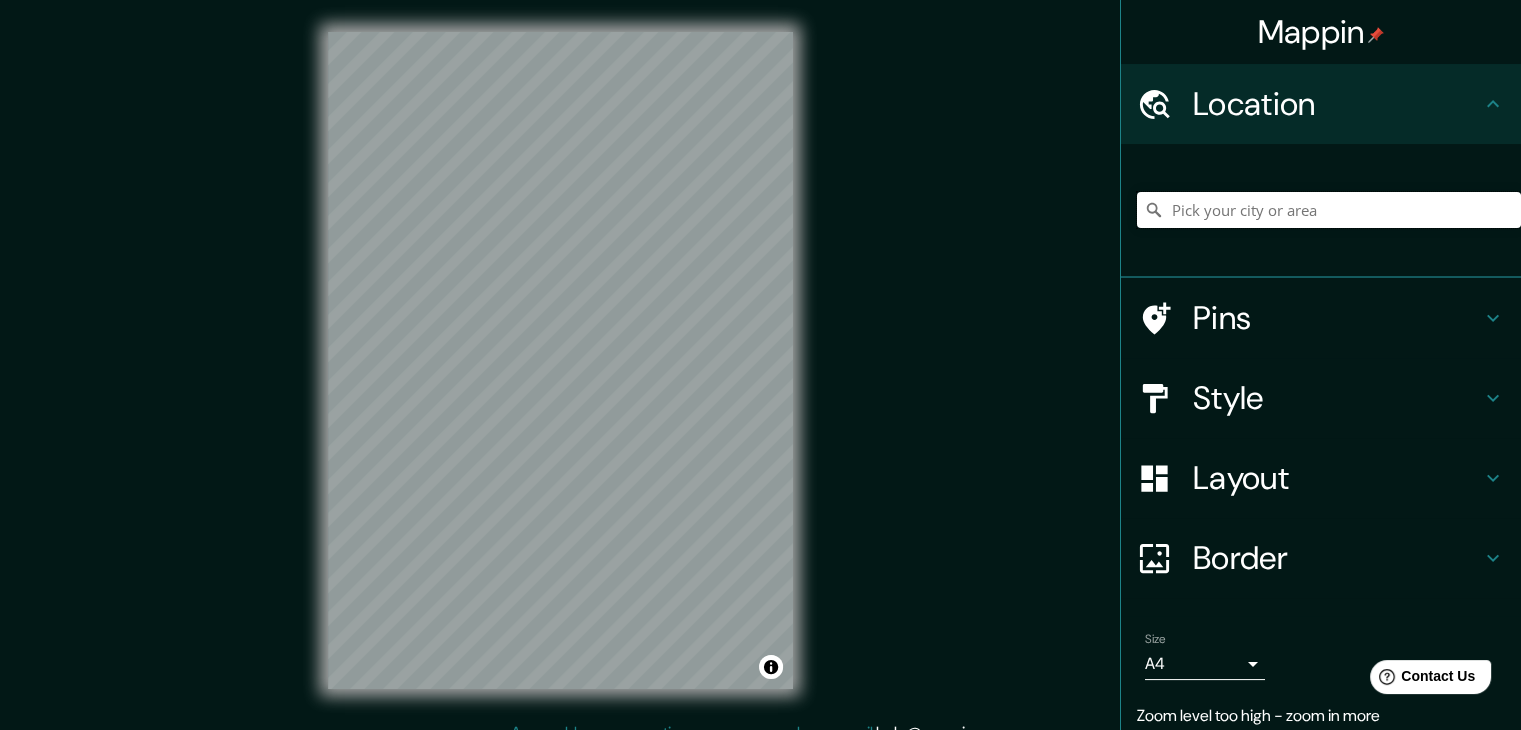 click at bounding box center (1329, 210) 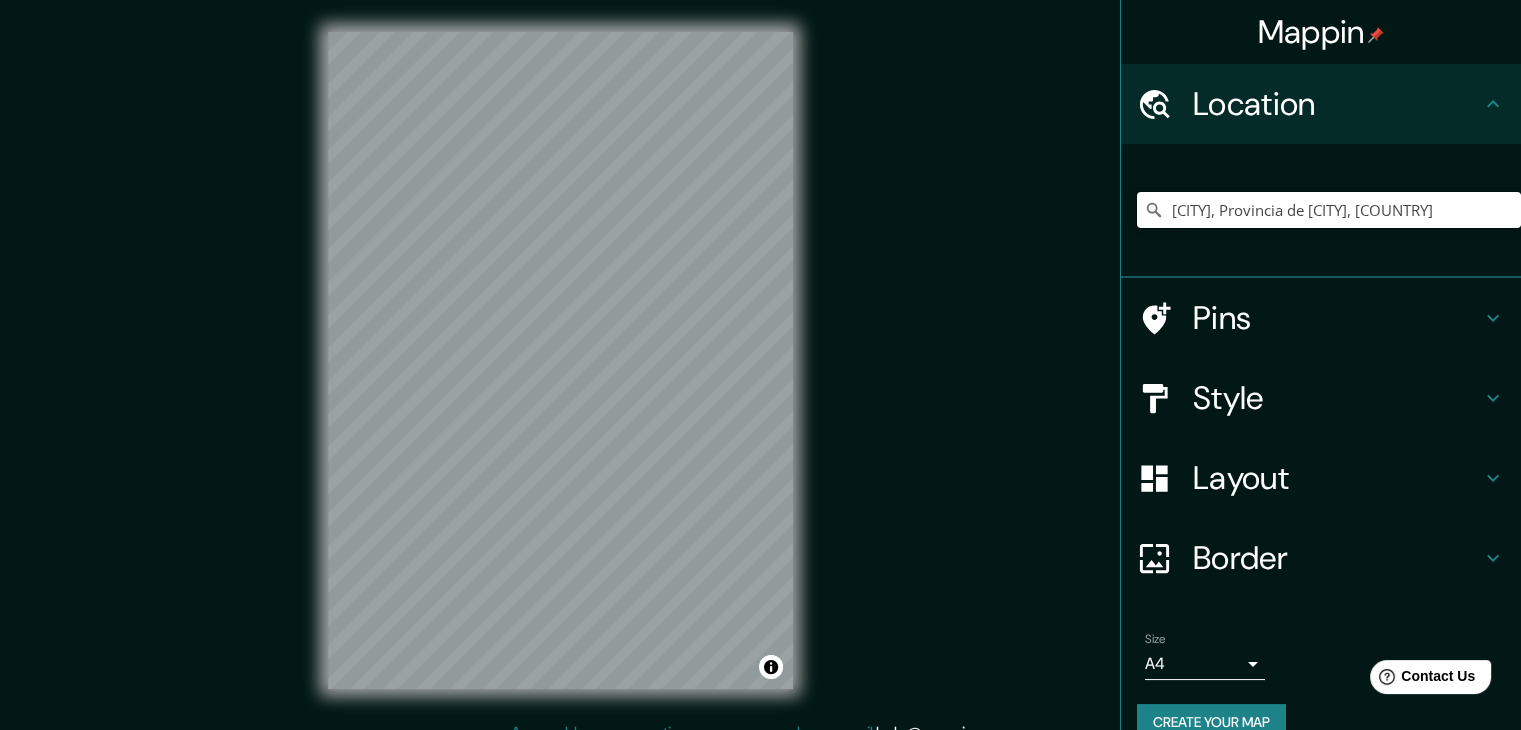 type on "[CITY], Provincia de [CITY], [COUNTRY]" 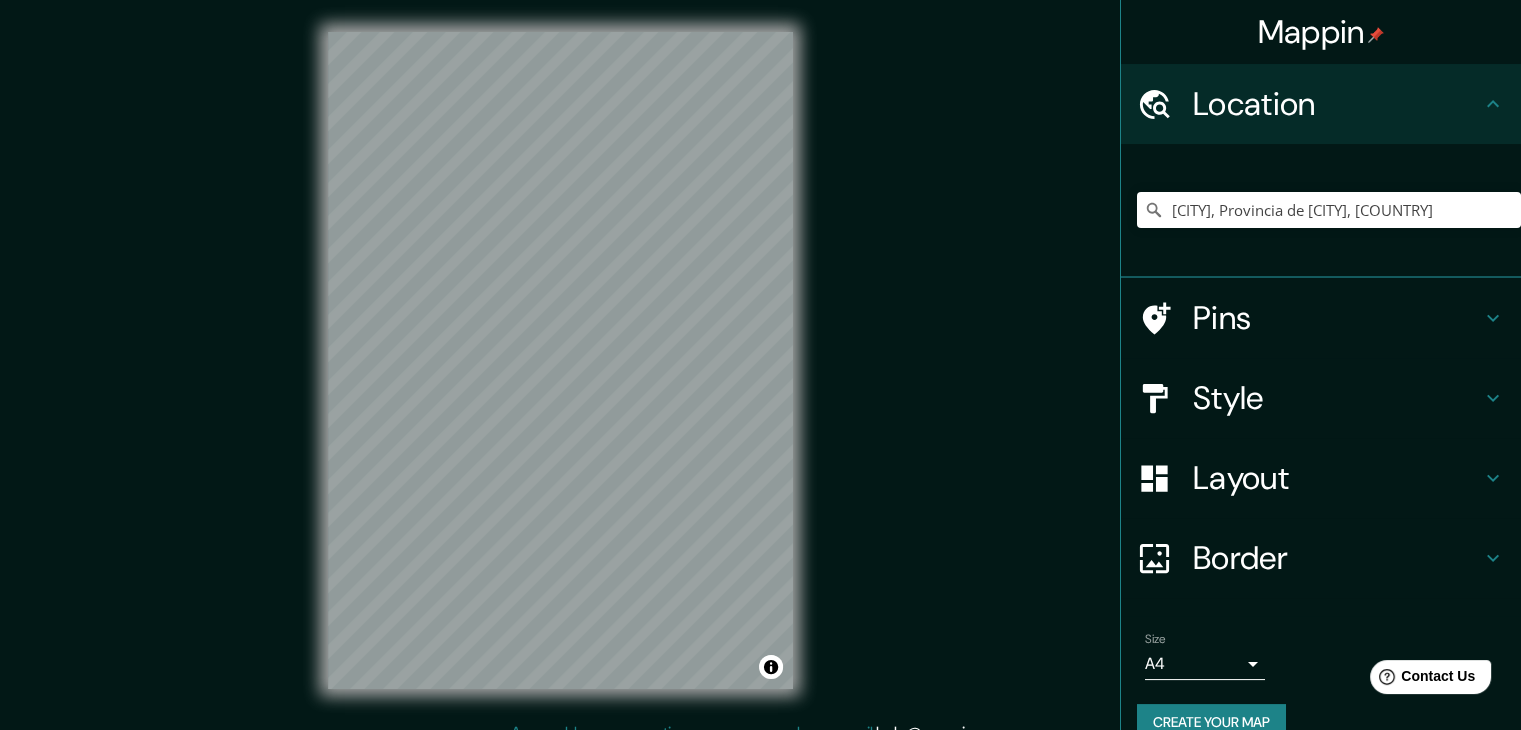 click on "Style" at bounding box center (1337, 398) 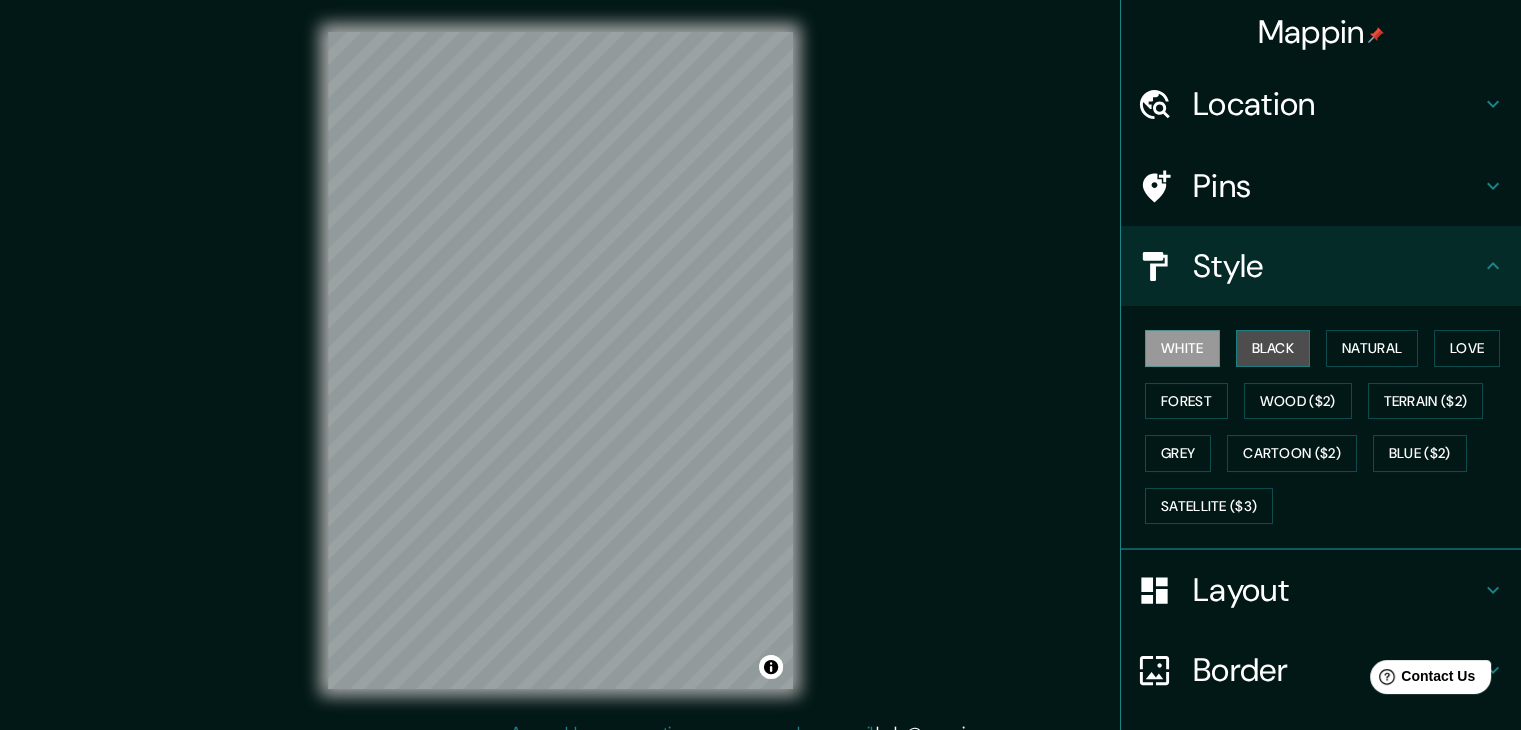 click on "Black" at bounding box center (1273, 348) 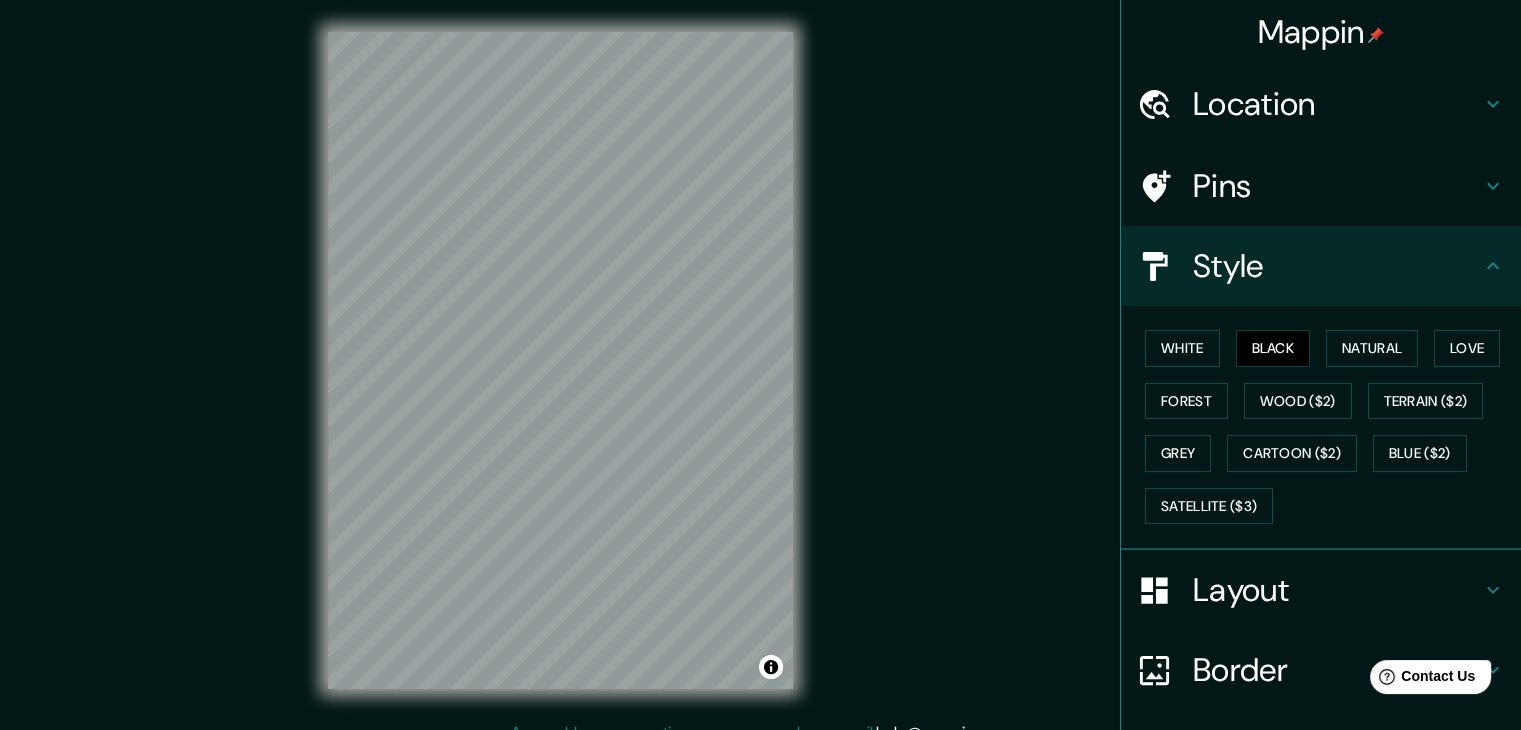 click on "White Black Natural Love Forest Wood ($2) Terrain ($2) Grey Cartoon ($2) Blue ($2) Satellite ($3)" at bounding box center [1329, 427] 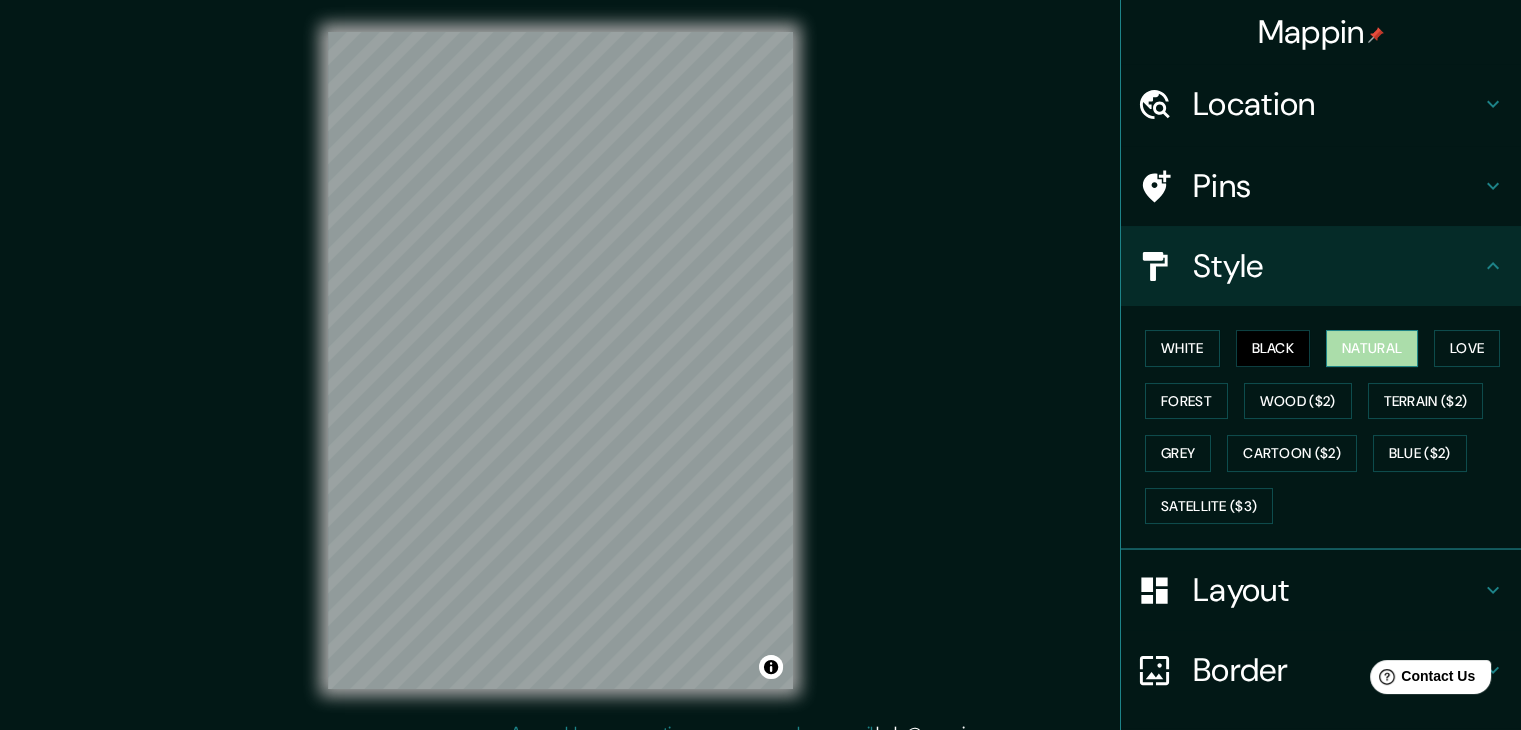 click on "Natural" at bounding box center [1372, 348] 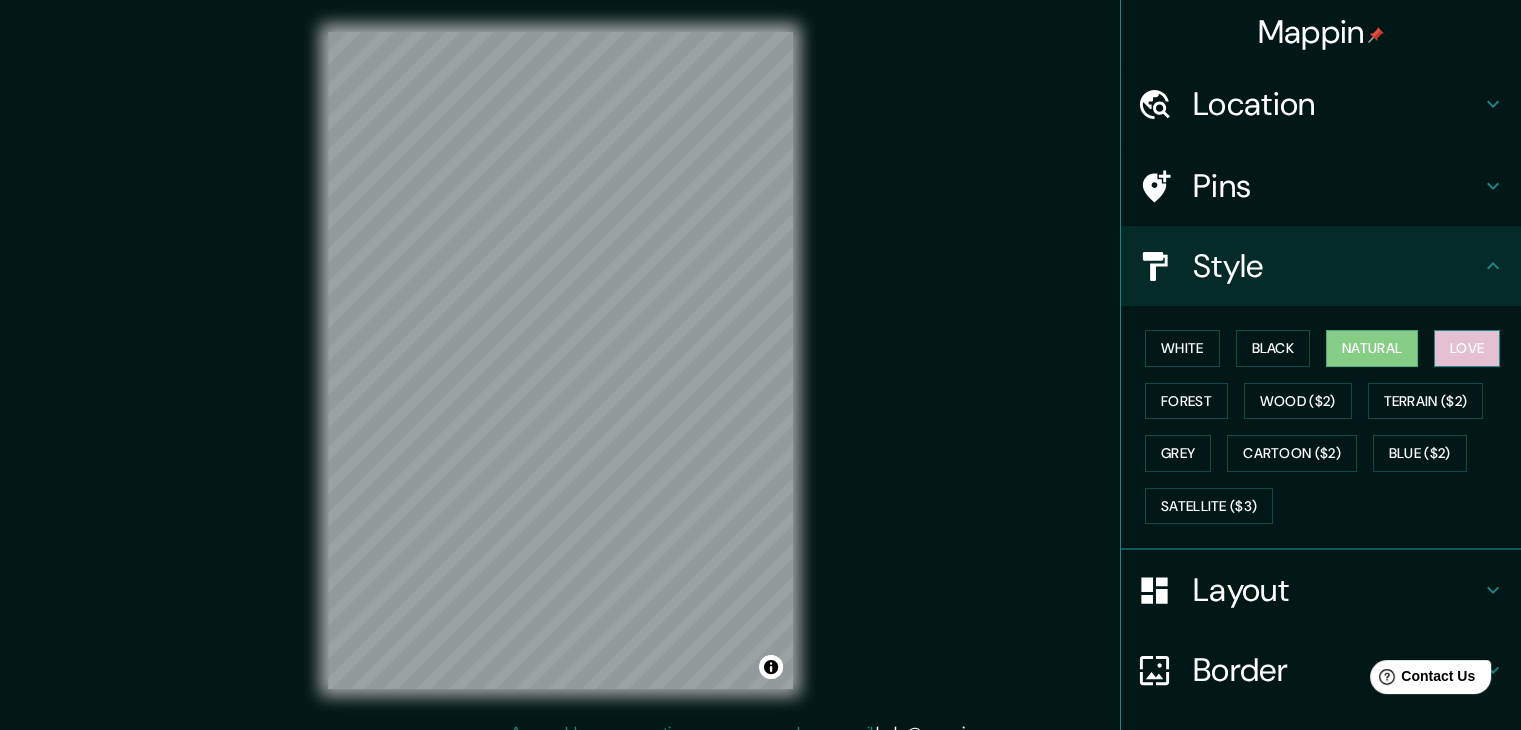 click on "Love" at bounding box center [1467, 348] 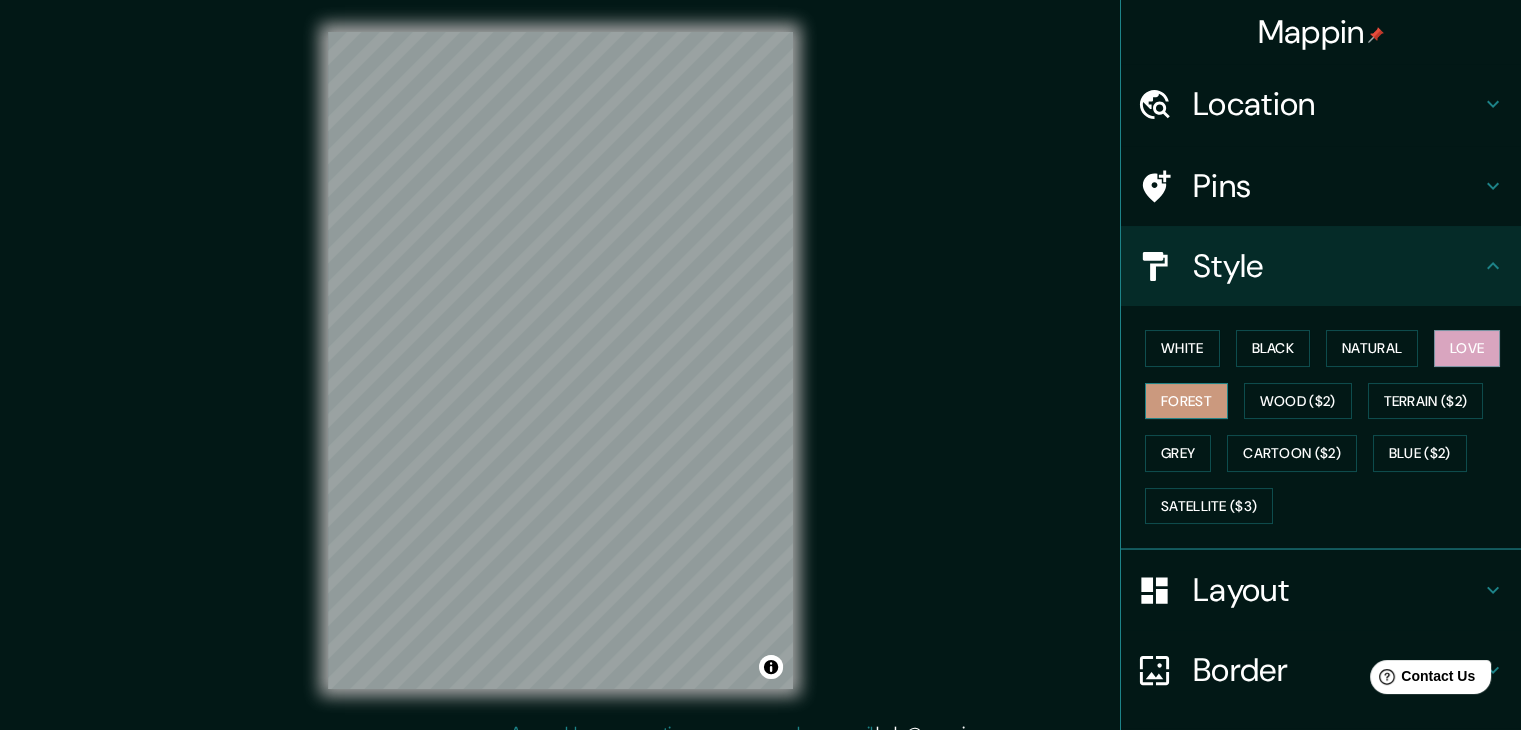 click on "Forest" at bounding box center (1186, 401) 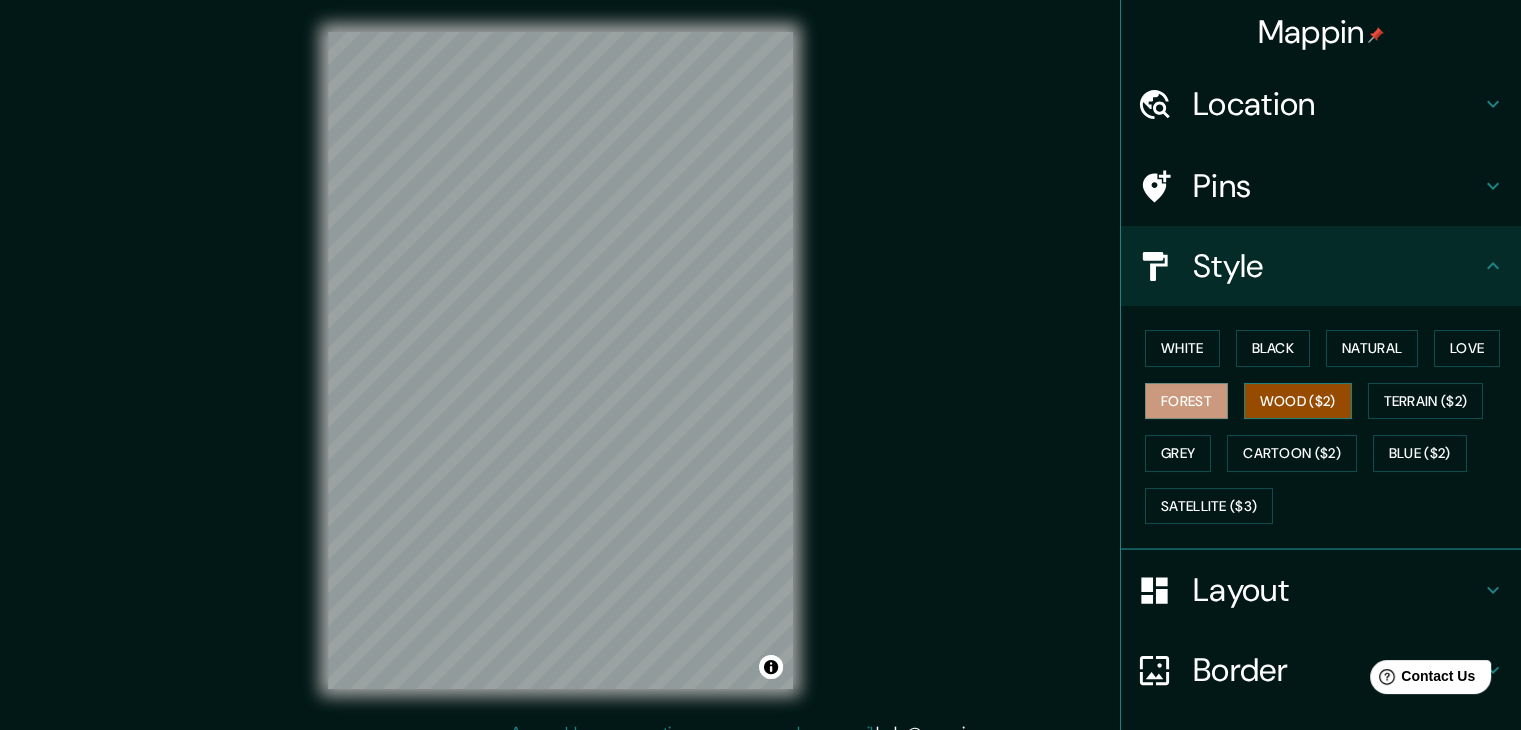 click on "Wood ($2)" at bounding box center [1298, 401] 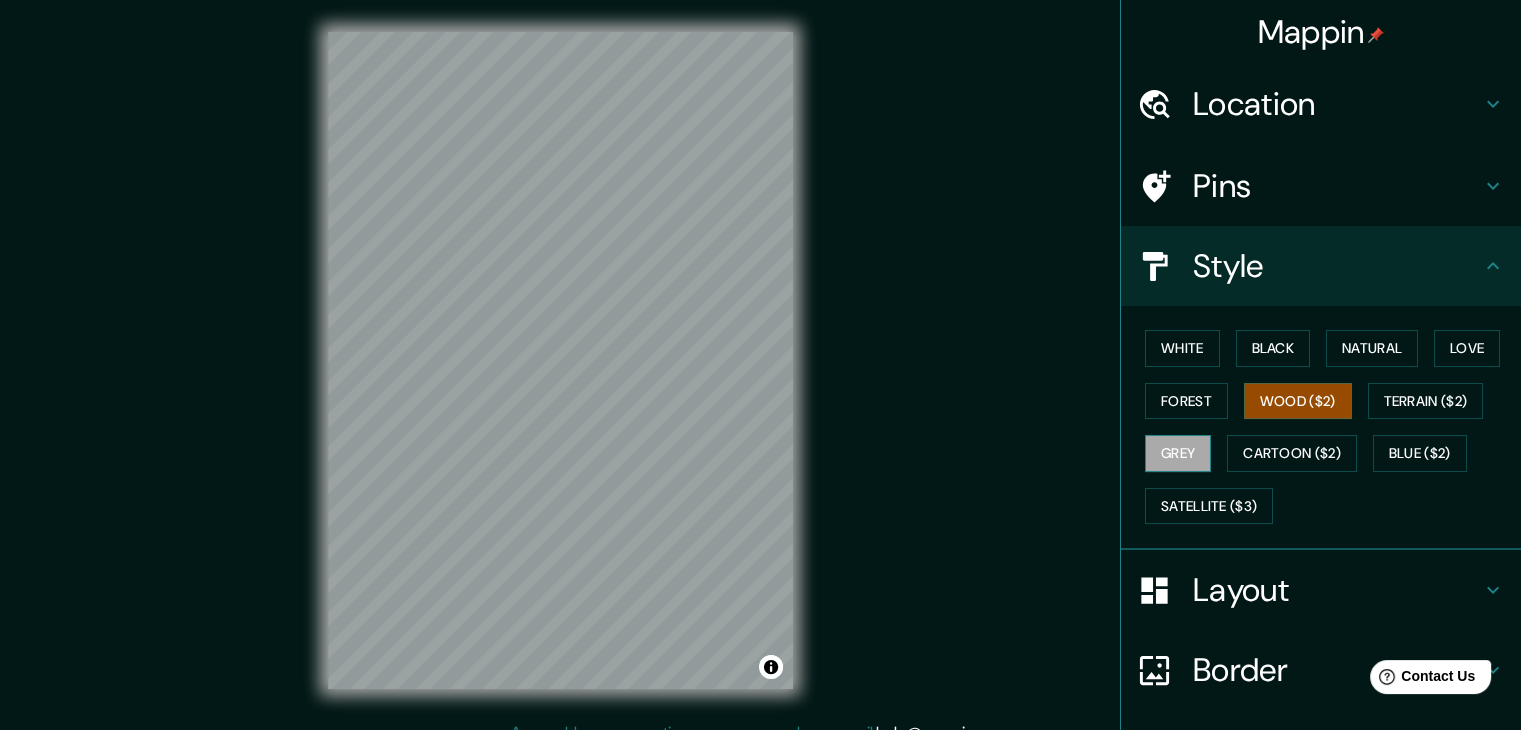click on "Grey" at bounding box center [1178, 453] 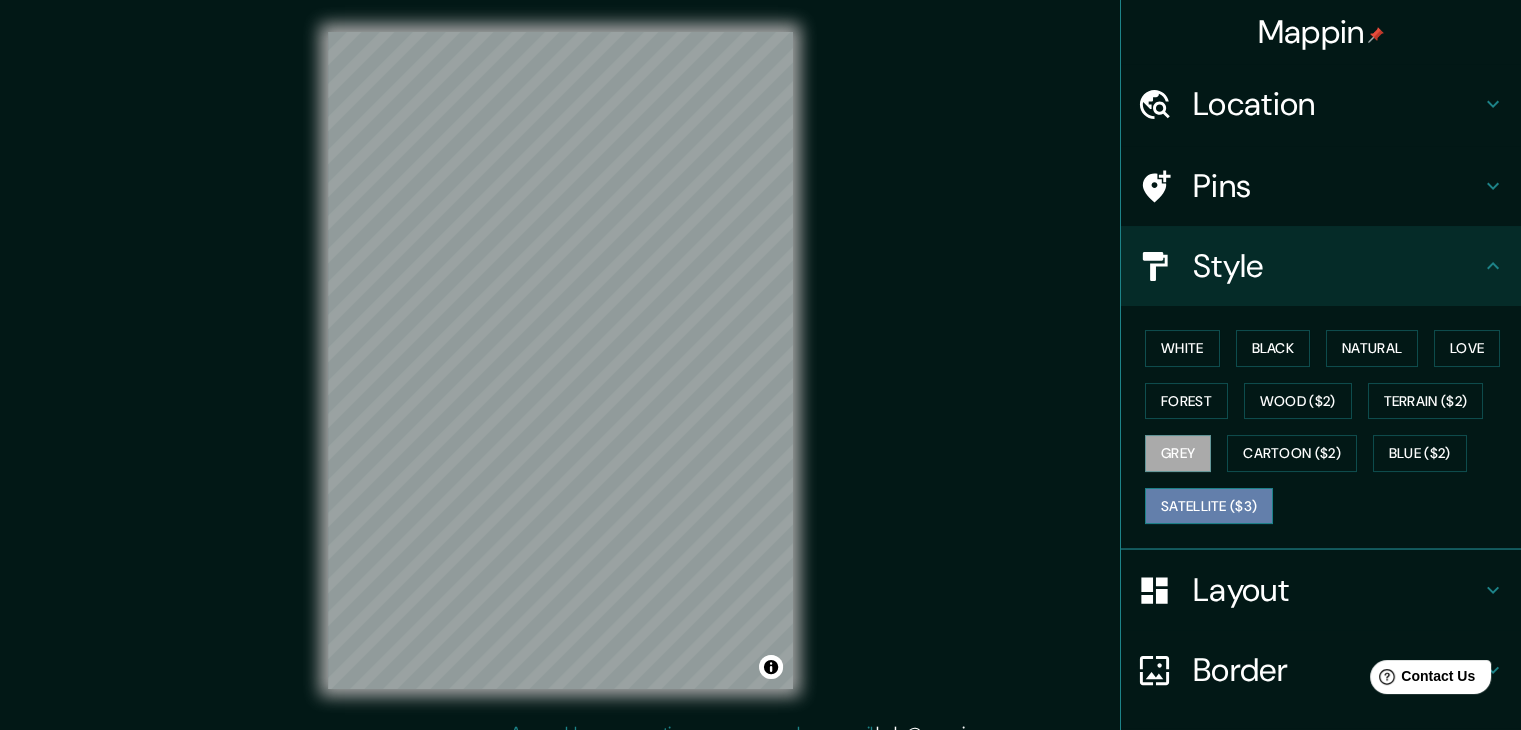 click on "Satellite ($3)" at bounding box center [1209, 506] 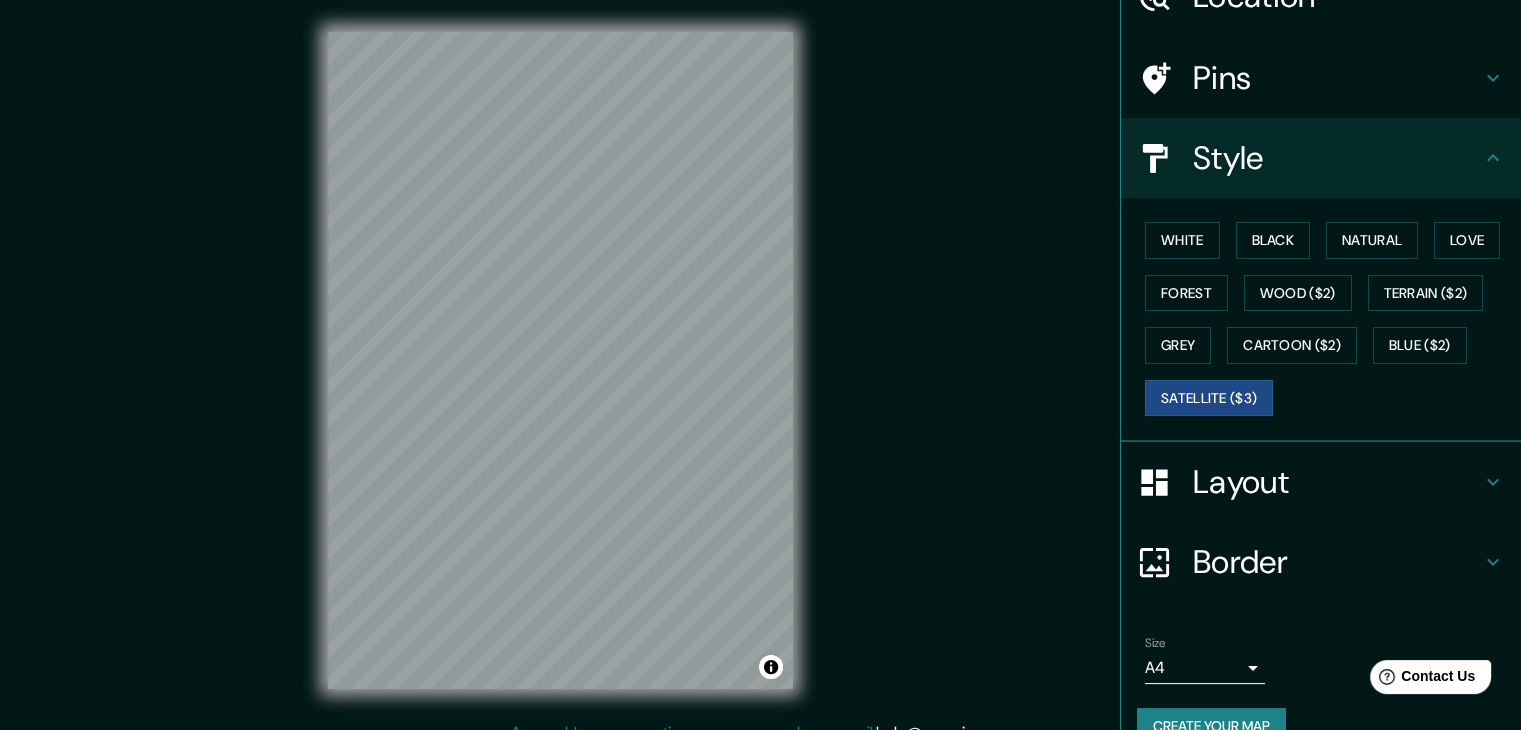 scroll, scrollTop: 144, scrollLeft: 0, axis: vertical 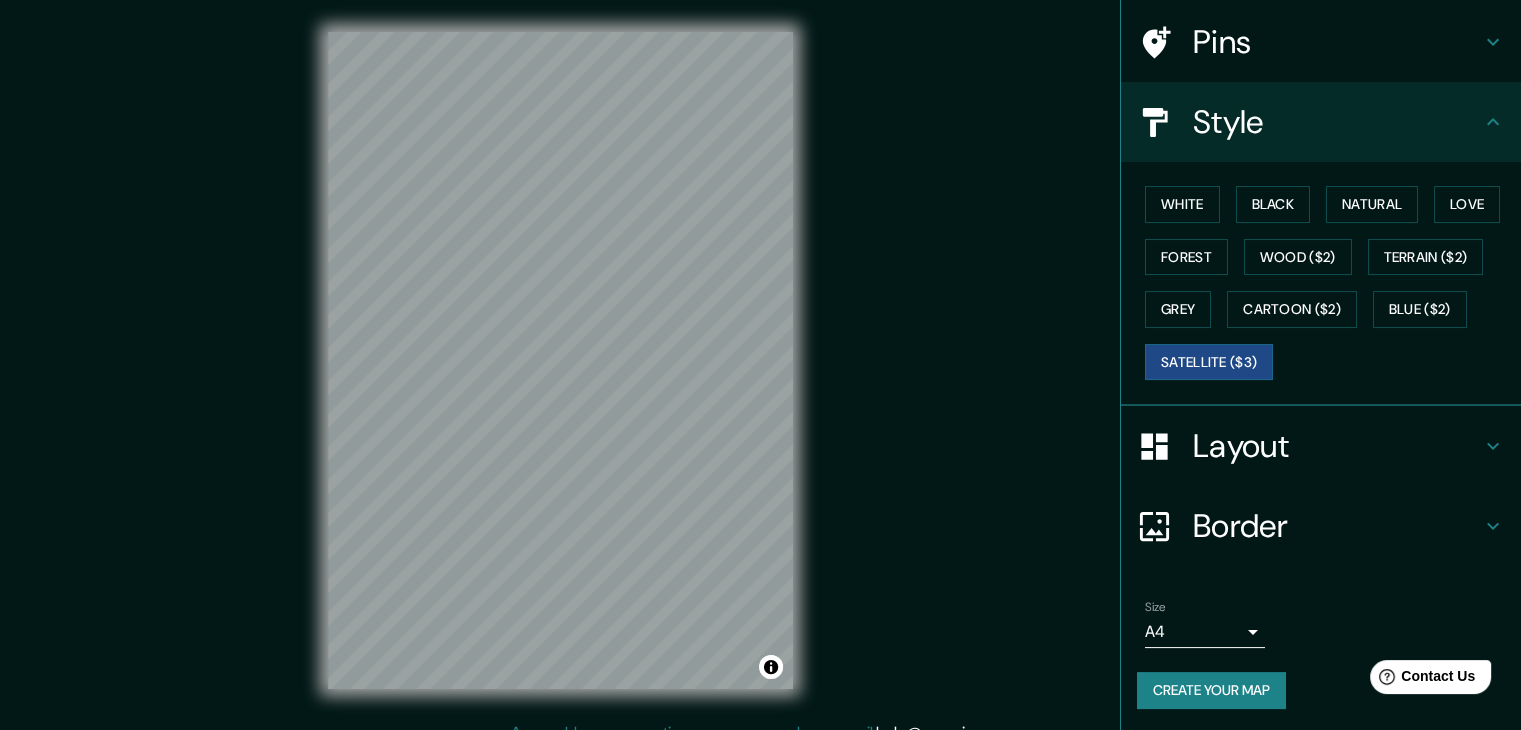 click on "Mappin Location [CITY], Provincia de [CITY], [COUNTRY] [CITY] Provincia de [CITY], [COUNTRY] [CITY] provincia de [CITY], [STATE] [CITY] Estado de [STATE], [COUNTRY] [CITY], [STATE] Pins Style White Black Natural Love Forest Wood ($2) Terrain ($2) Grey Cartoon ($2) Blue ($2) Satellite ($3) Layout Border Choose a border. Hint : you can make layers of the frame opaque to create some cool effects. None Simple Transparent Fancy Size A4 single Create your map © Mapbox © OpenStreetMap Improve this map © Maxar Any problems, suggestions, or concerns please email help@example.com . . ." at bounding box center [760, 365] 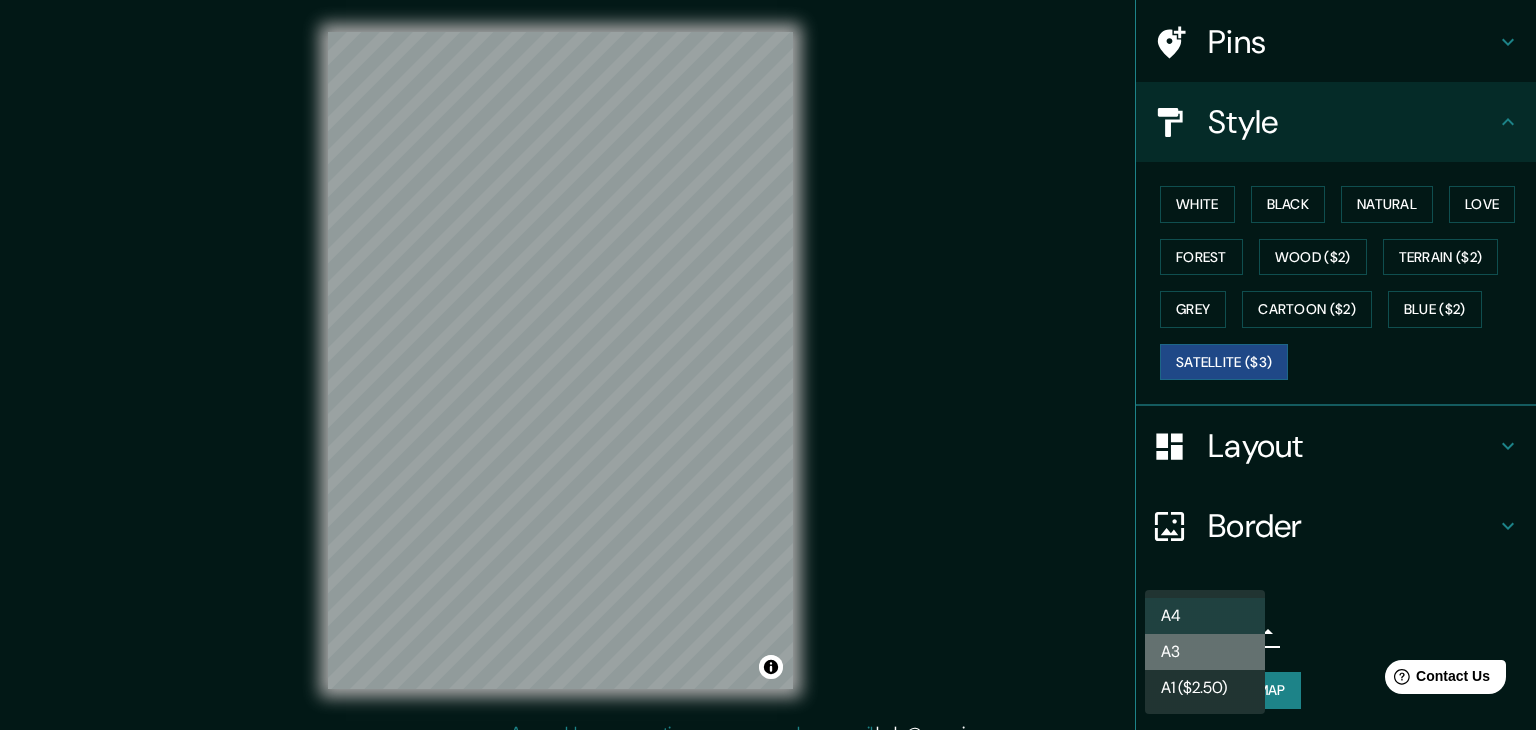 click on "A3" at bounding box center (1205, 652) 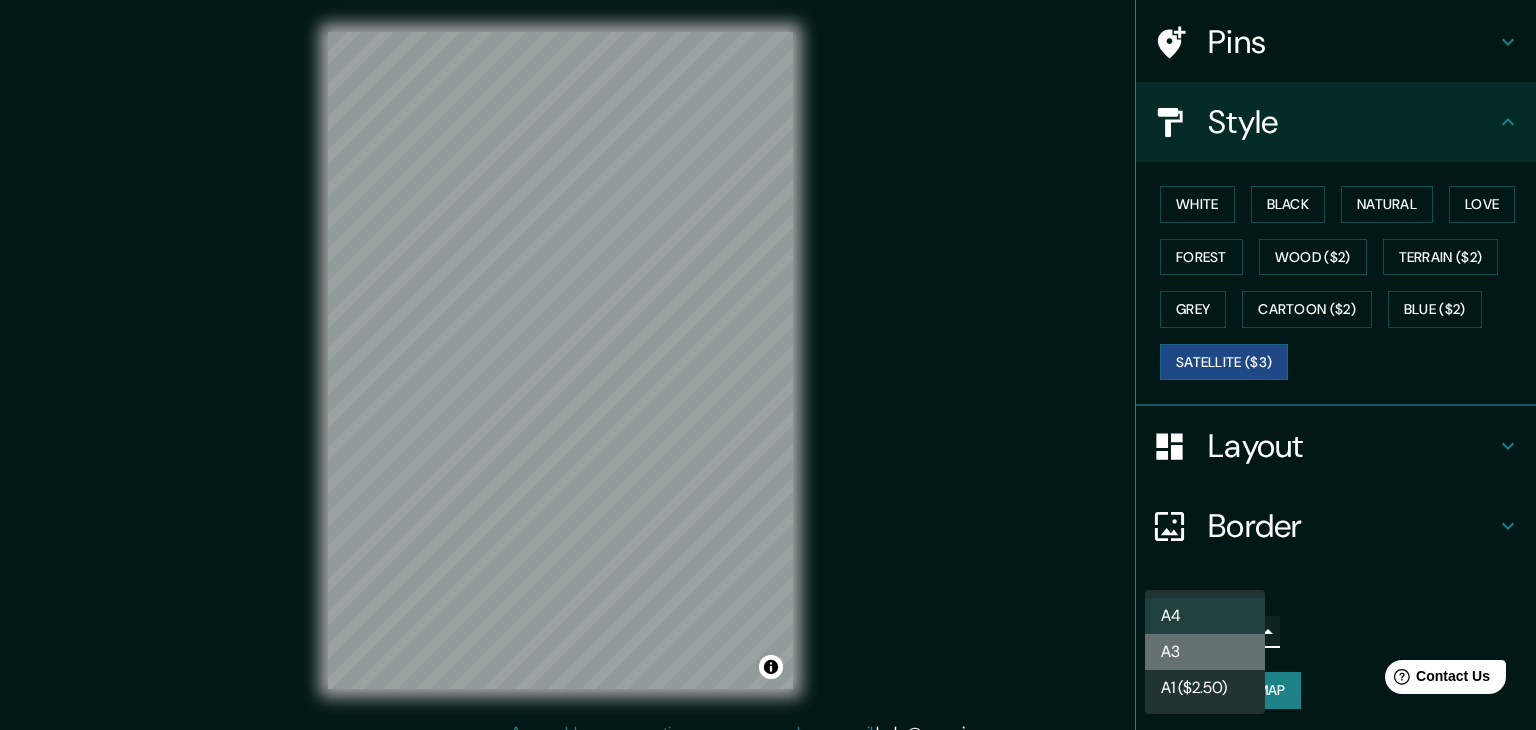 type on "a4" 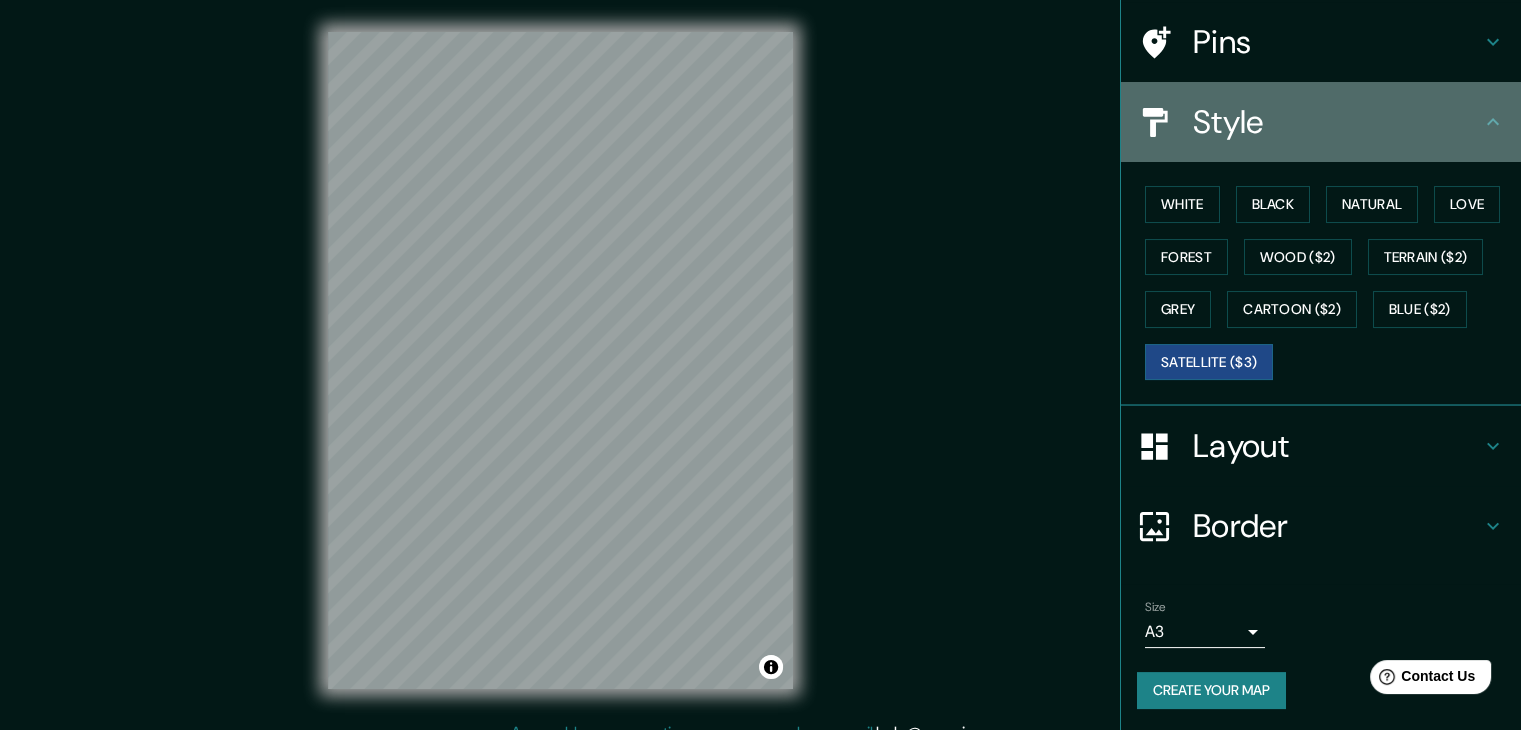 click on "Style" at bounding box center (1337, 122) 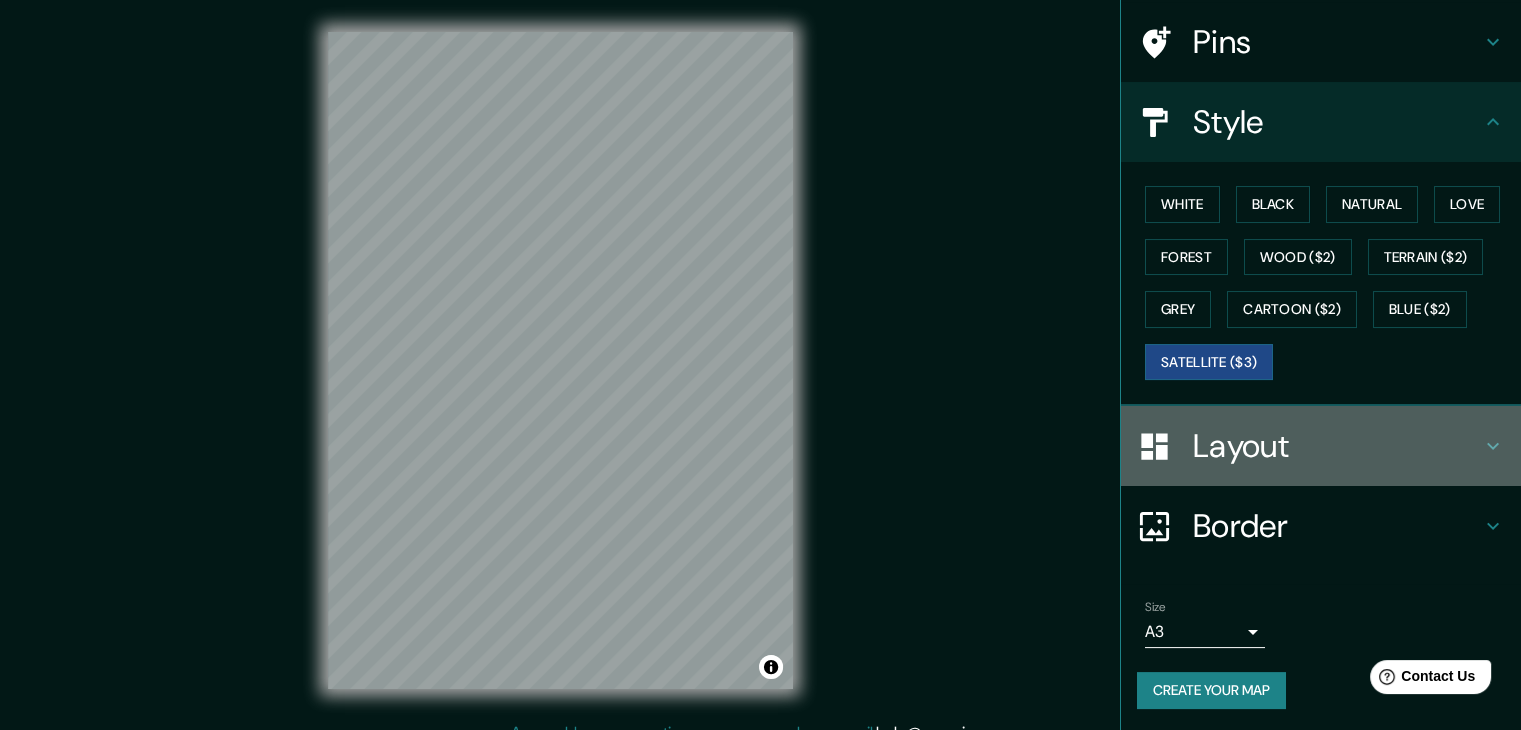 click on "Layout" at bounding box center (1337, 446) 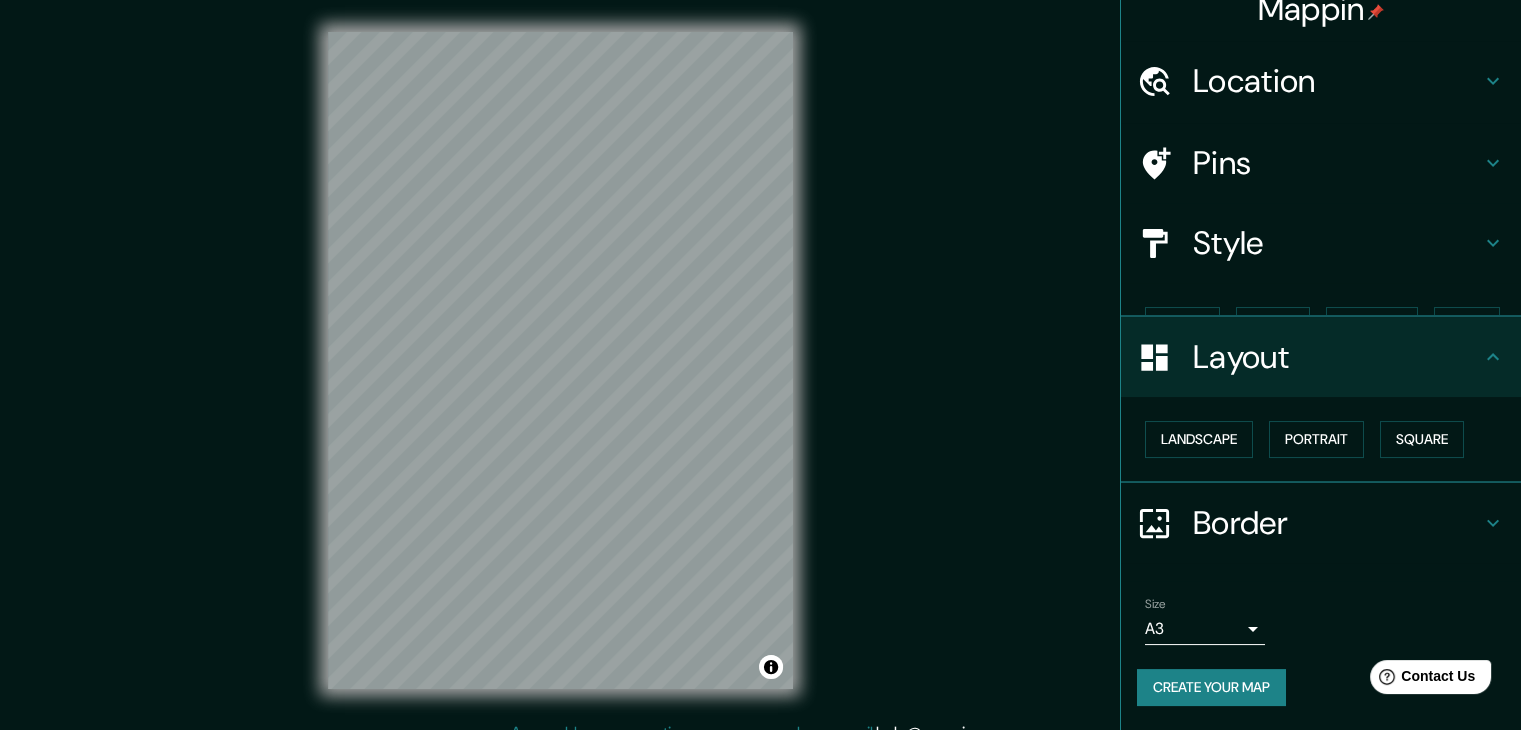 scroll, scrollTop: 0, scrollLeft: 0, axis: both 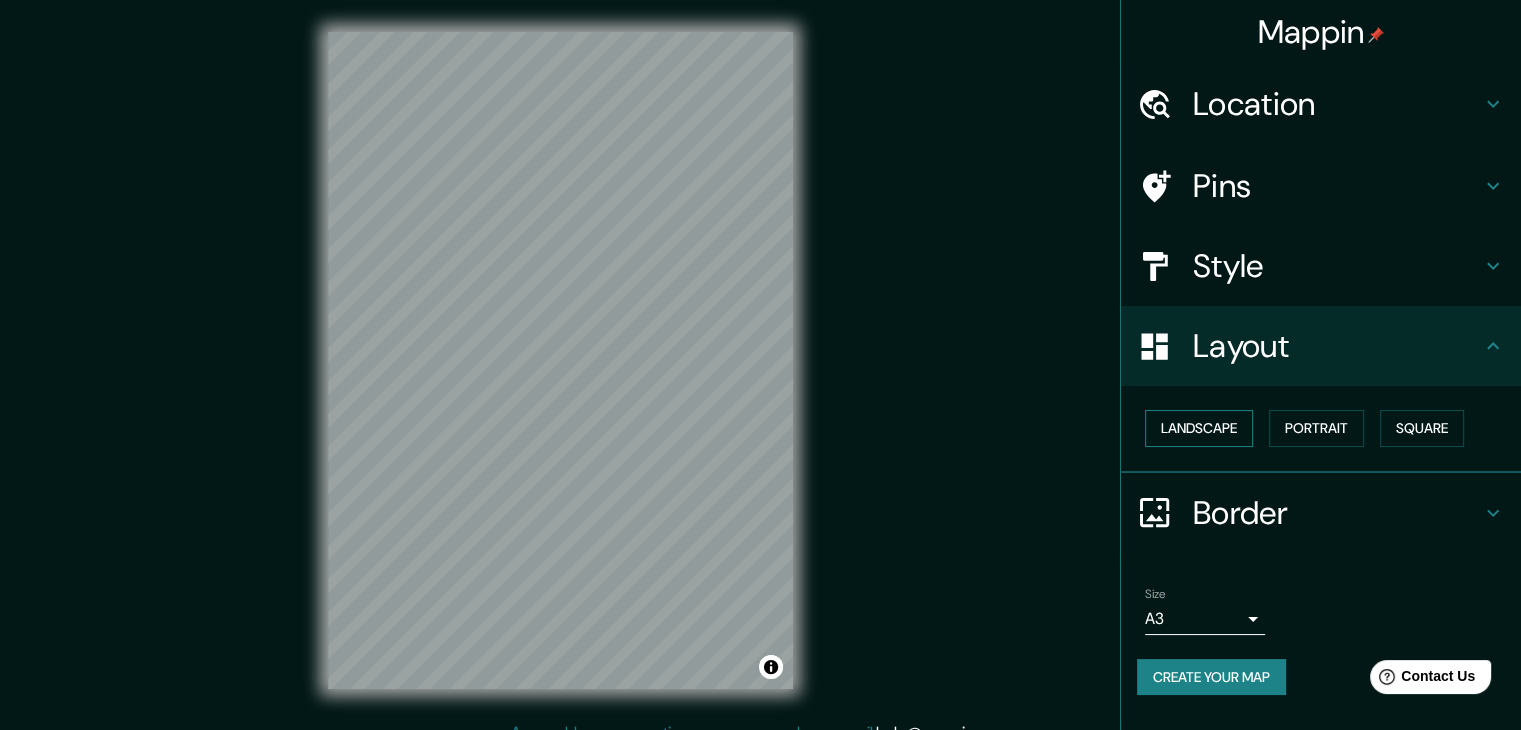 click on "Landscape" at bounding box center (1199, 428) 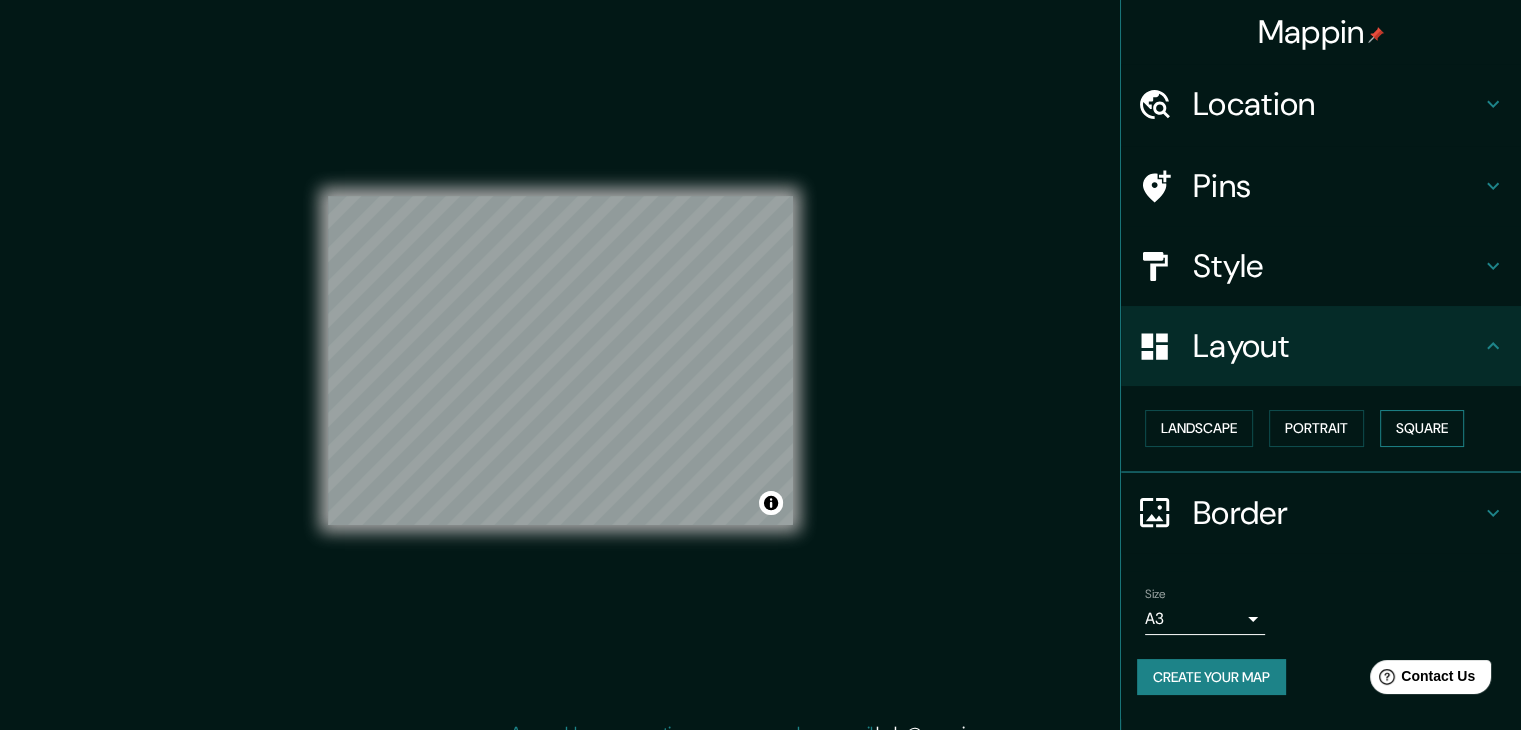 click on "Square" at bounding box center [1422, 428] 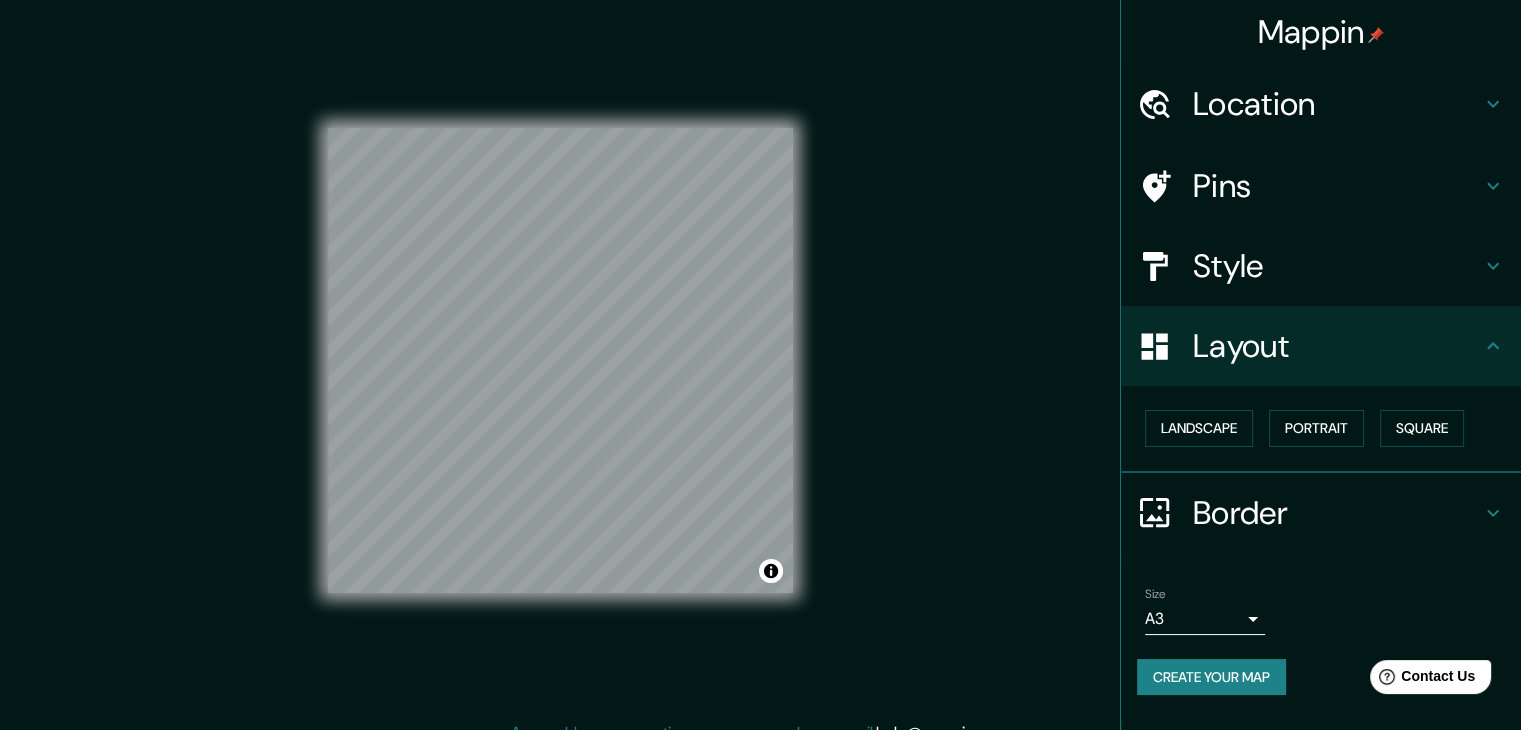 click on "Border" at bounding box center (1337, 513) 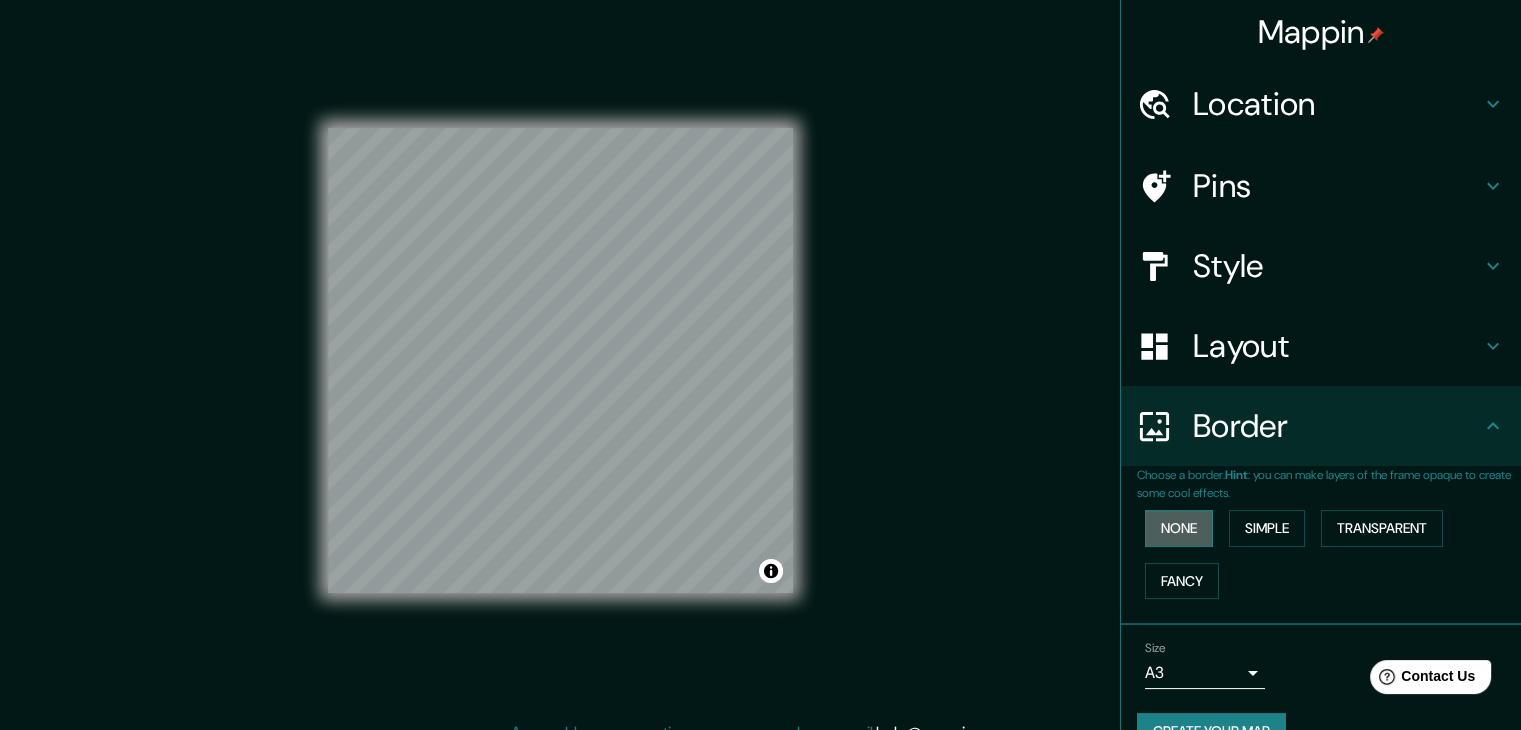 click on "None" at bounding box center [1179, 528] 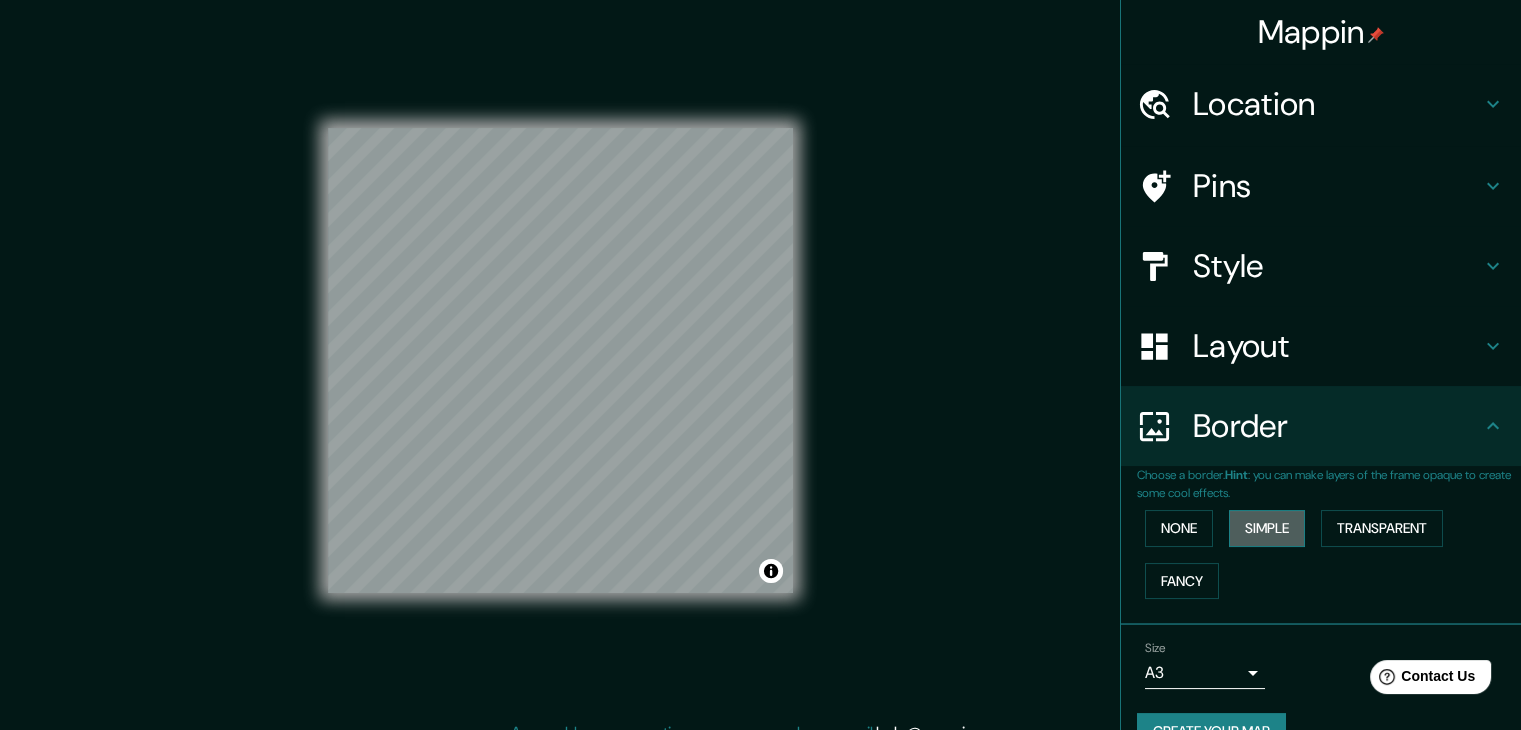 click on "Simple" at bounding box center (1267, 528) 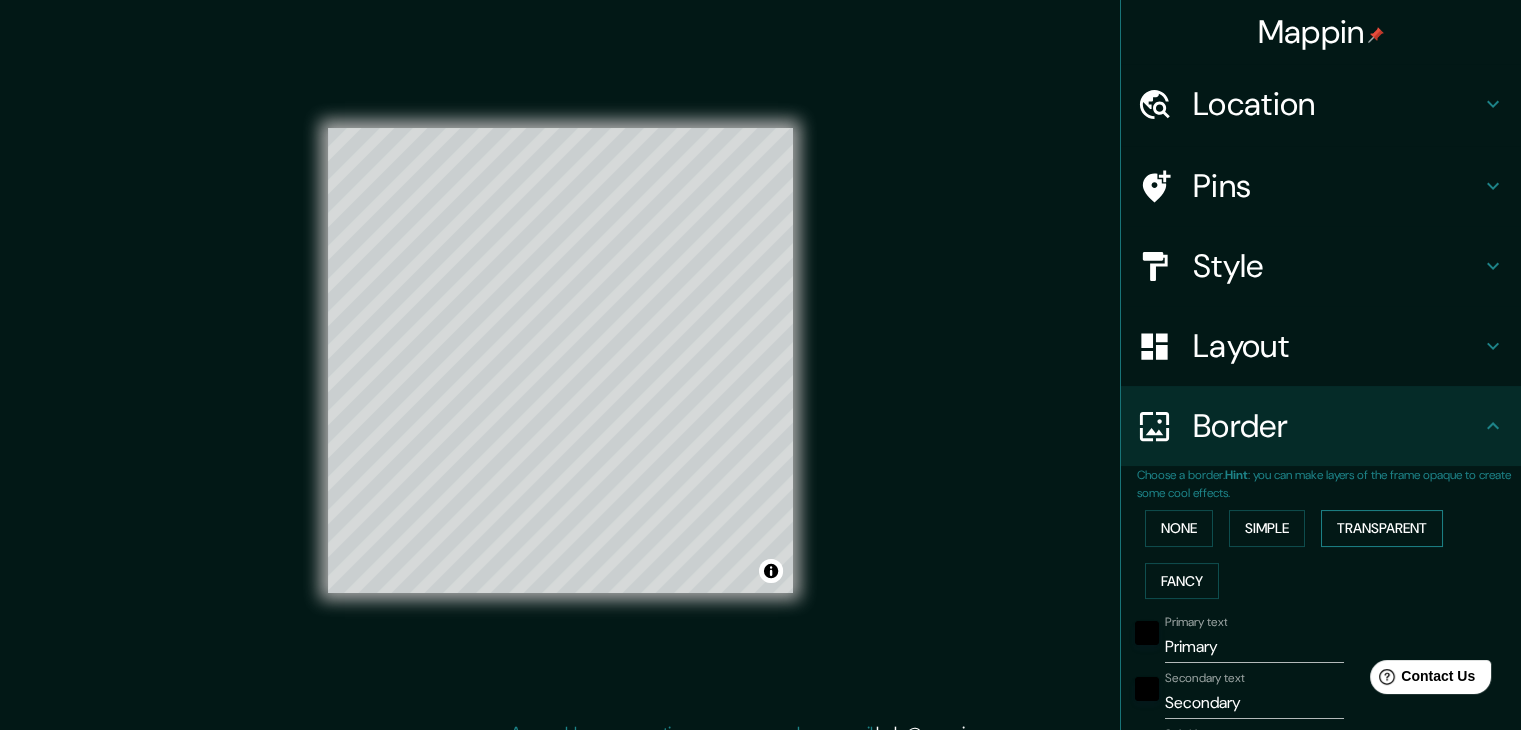 click on "Transparent" at bounding box center (1382, 528) 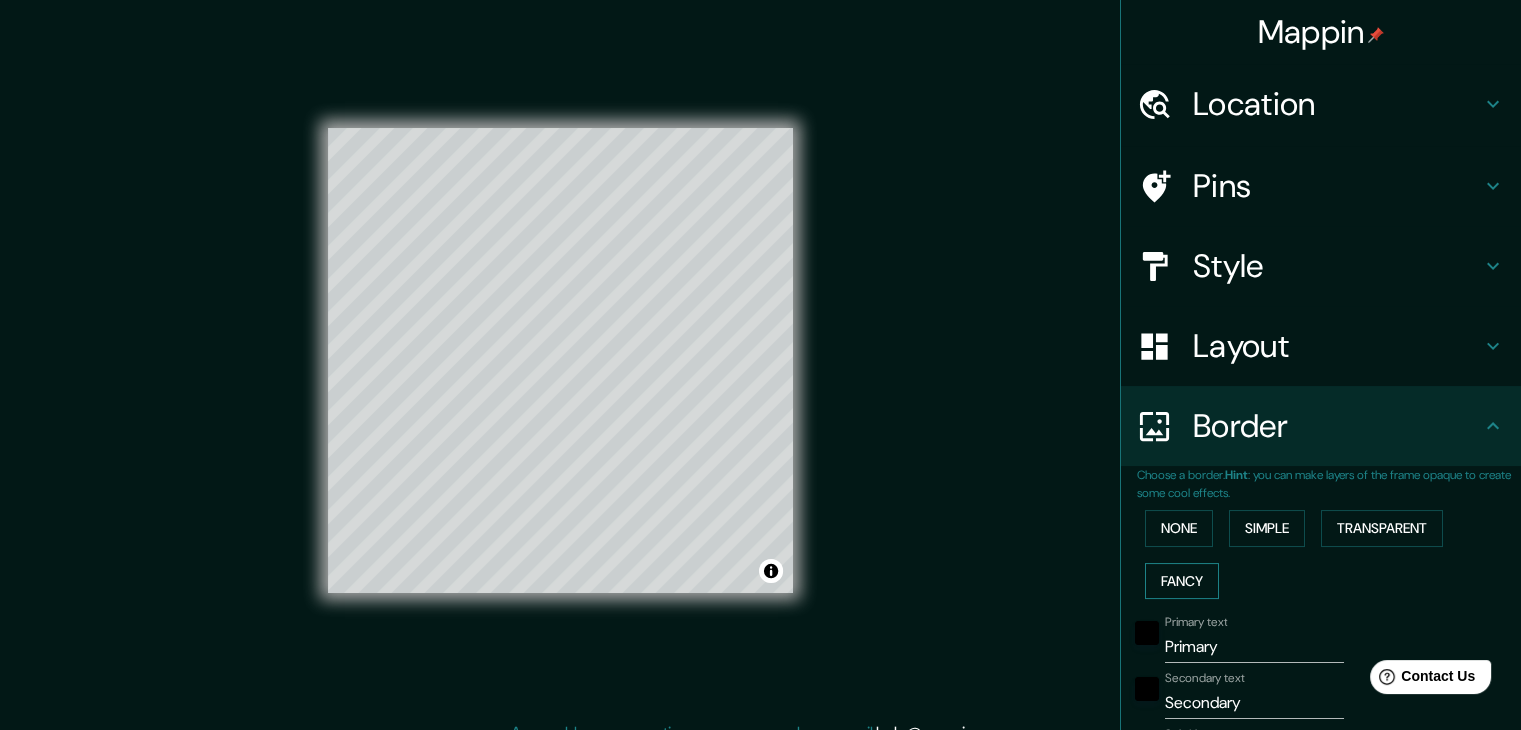 click on "Fancy" at bounding box center [1182, 581] 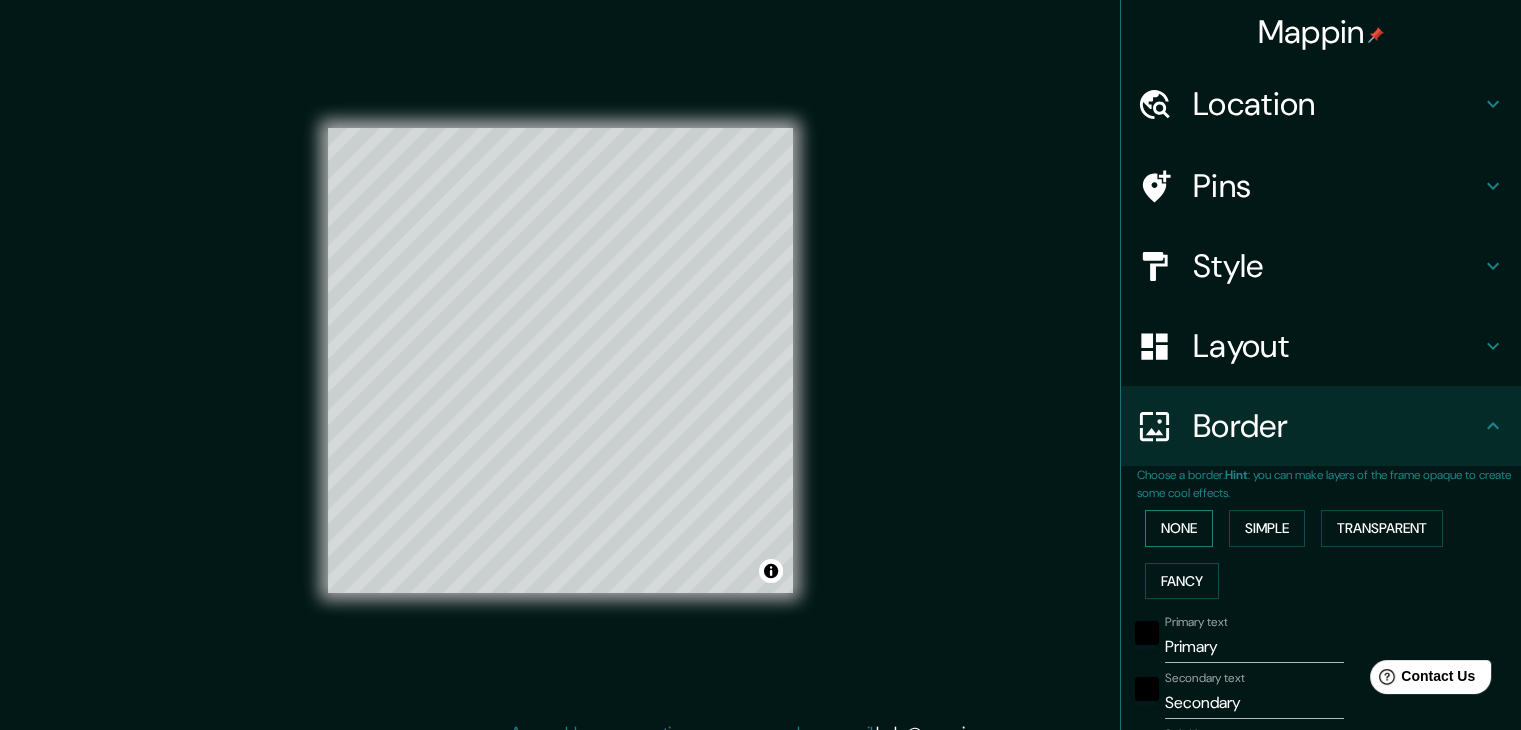 click on "None" at bounding box center (1179, 528) 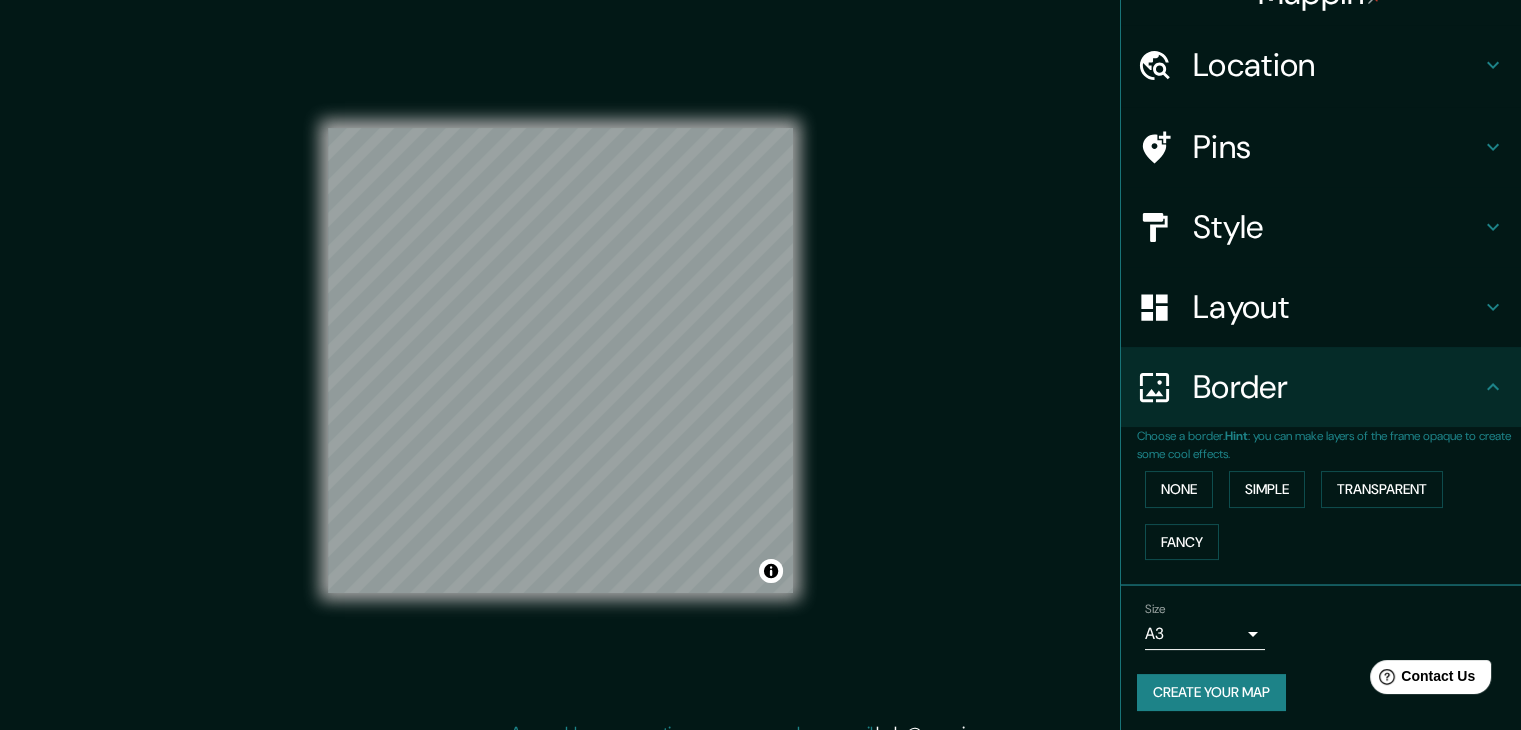 scroll, scrollTop: 42, scrollLeft: 0, axis: vertical 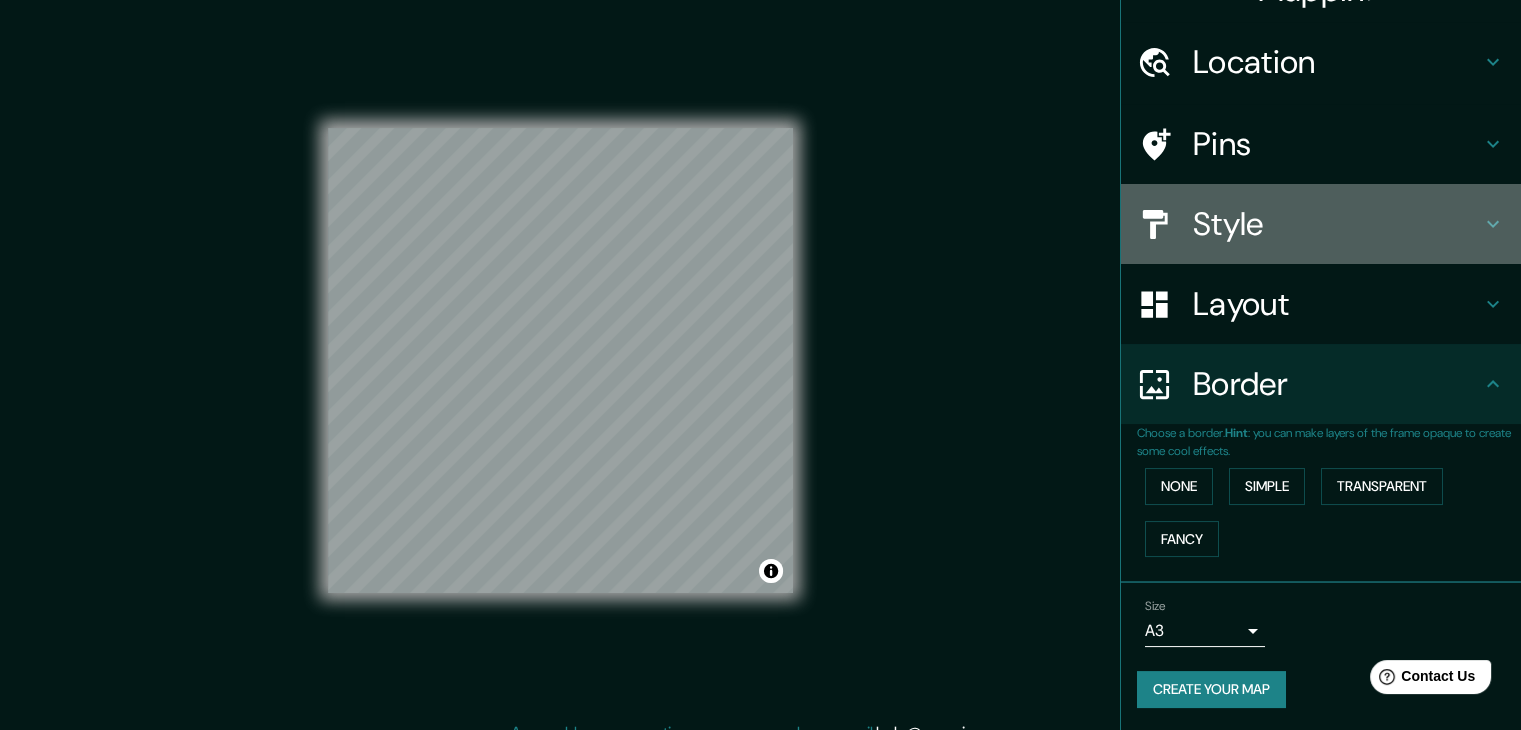 click on "Style" at bounding box center [1321, 224] 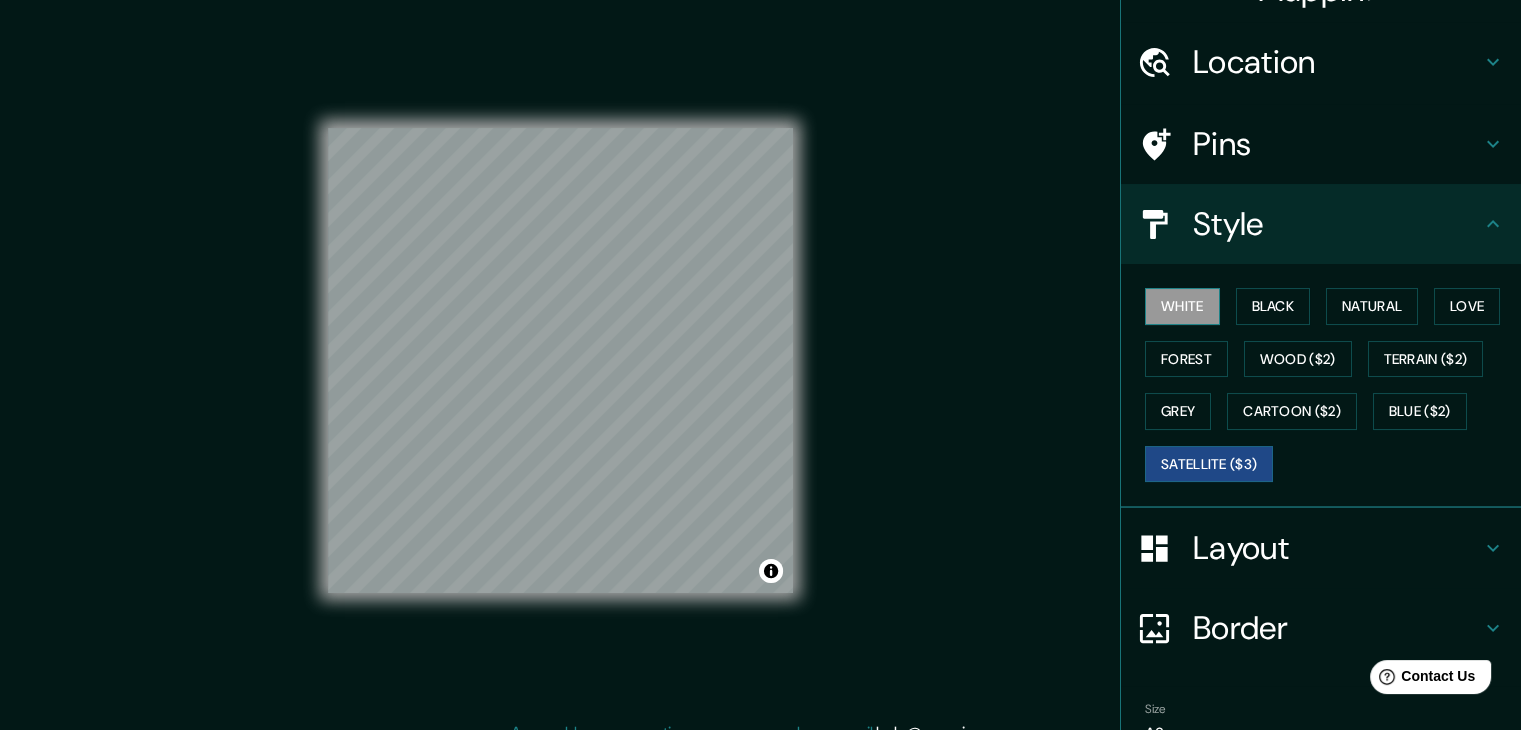 click on "White" at bounding box center (1182, 306) 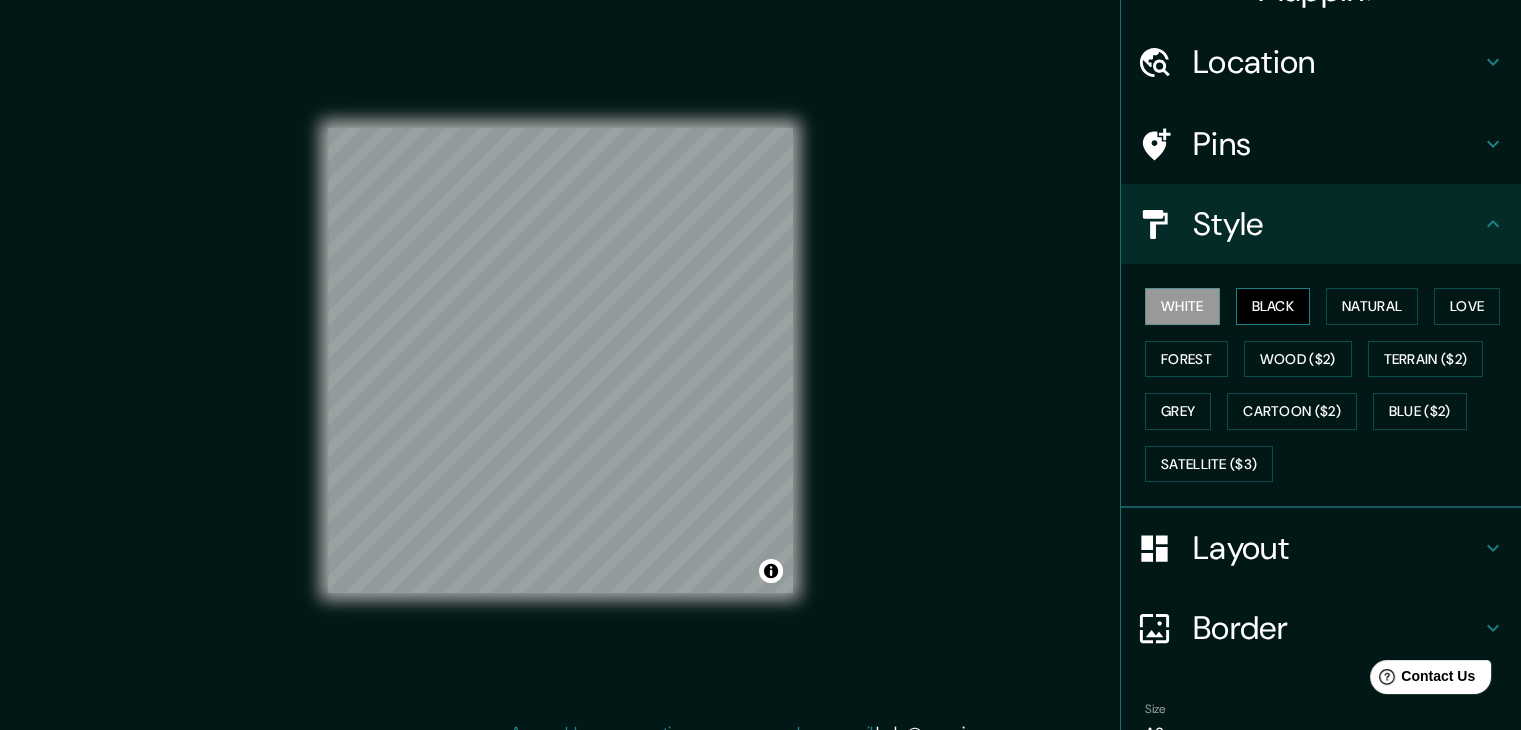 click on "Black" at bounding box center [1273, 306] 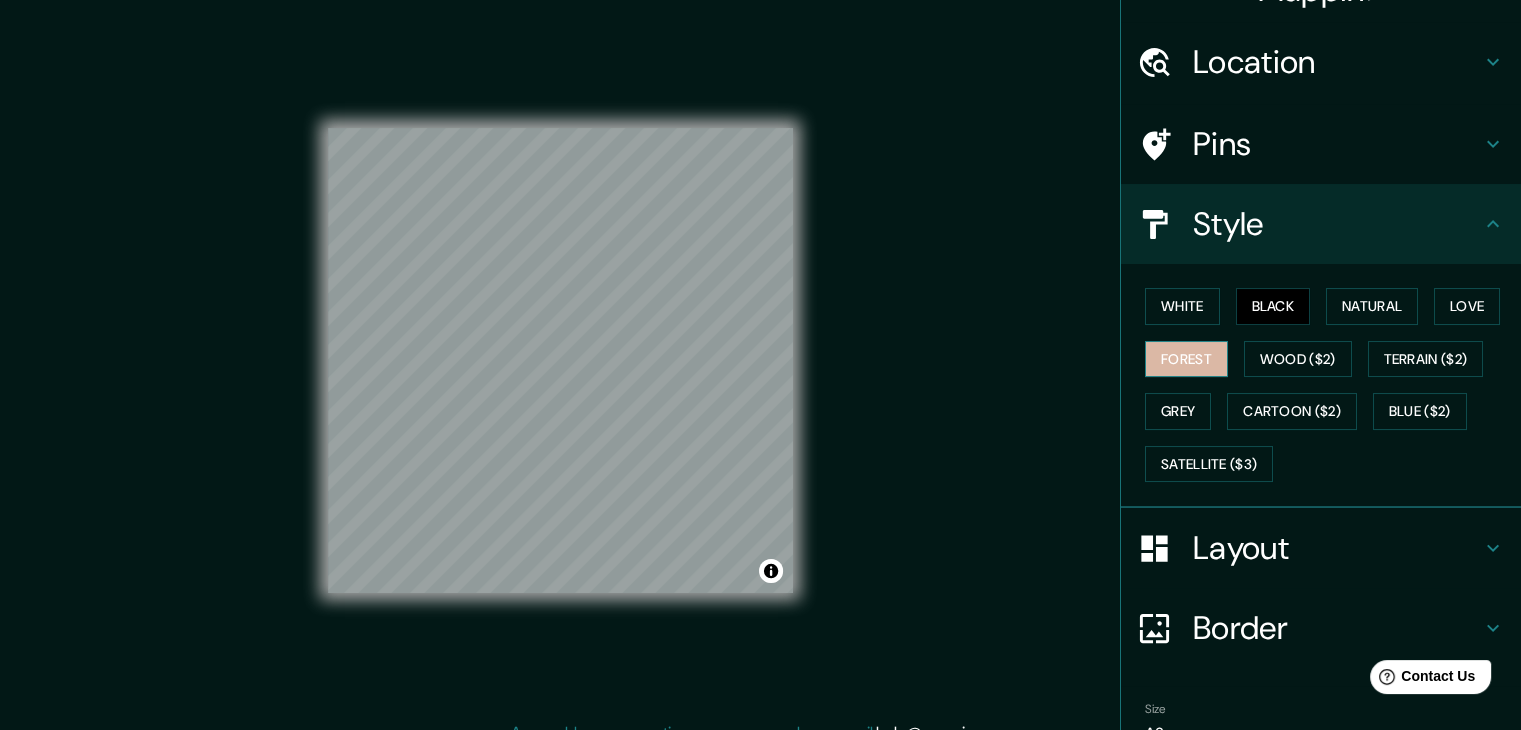 click on "Forest" at bounding box center [1186, 359] 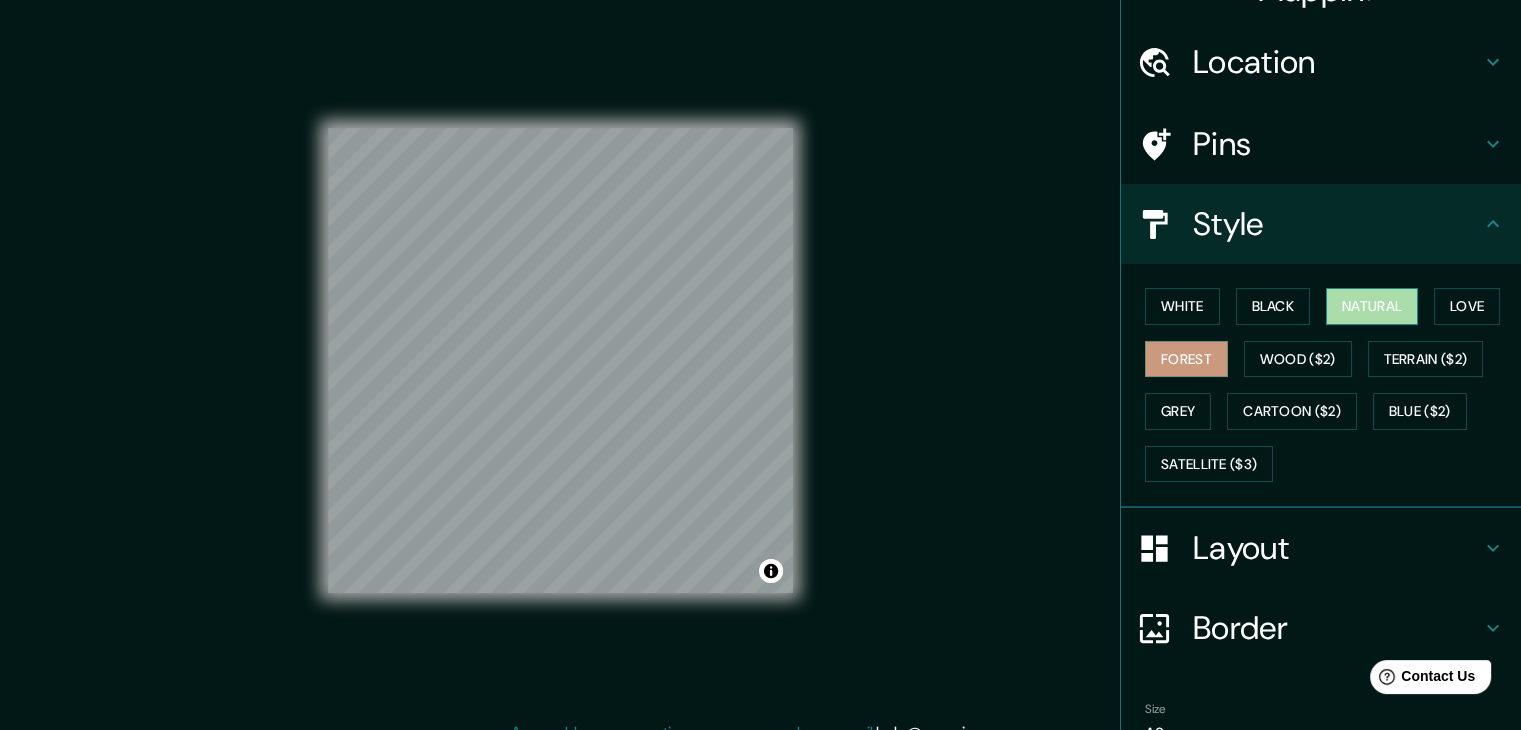 click on "Natural" at bounding box center [1372, 306] 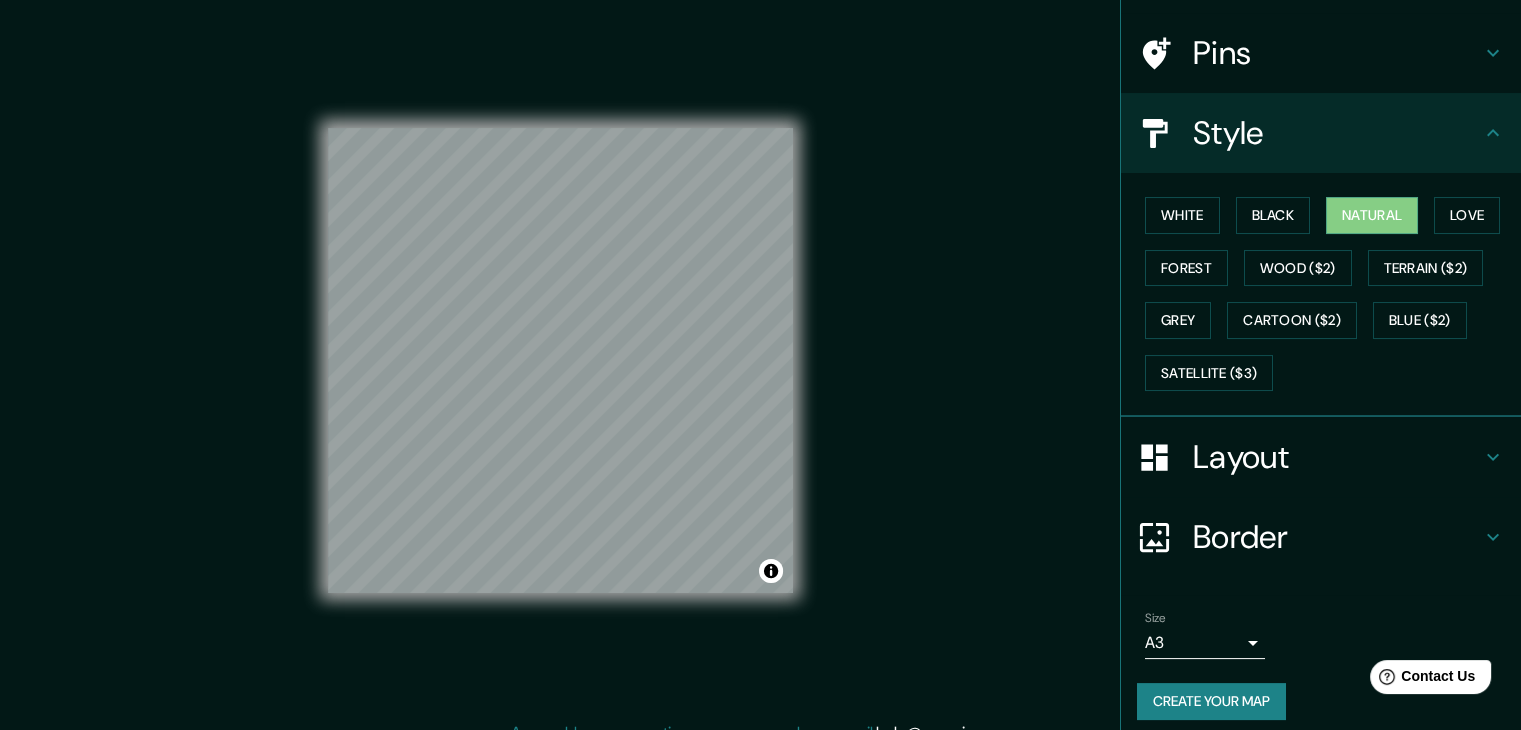 scroll, scrollTop: 144, scrollLeft: 0, axis: vertical 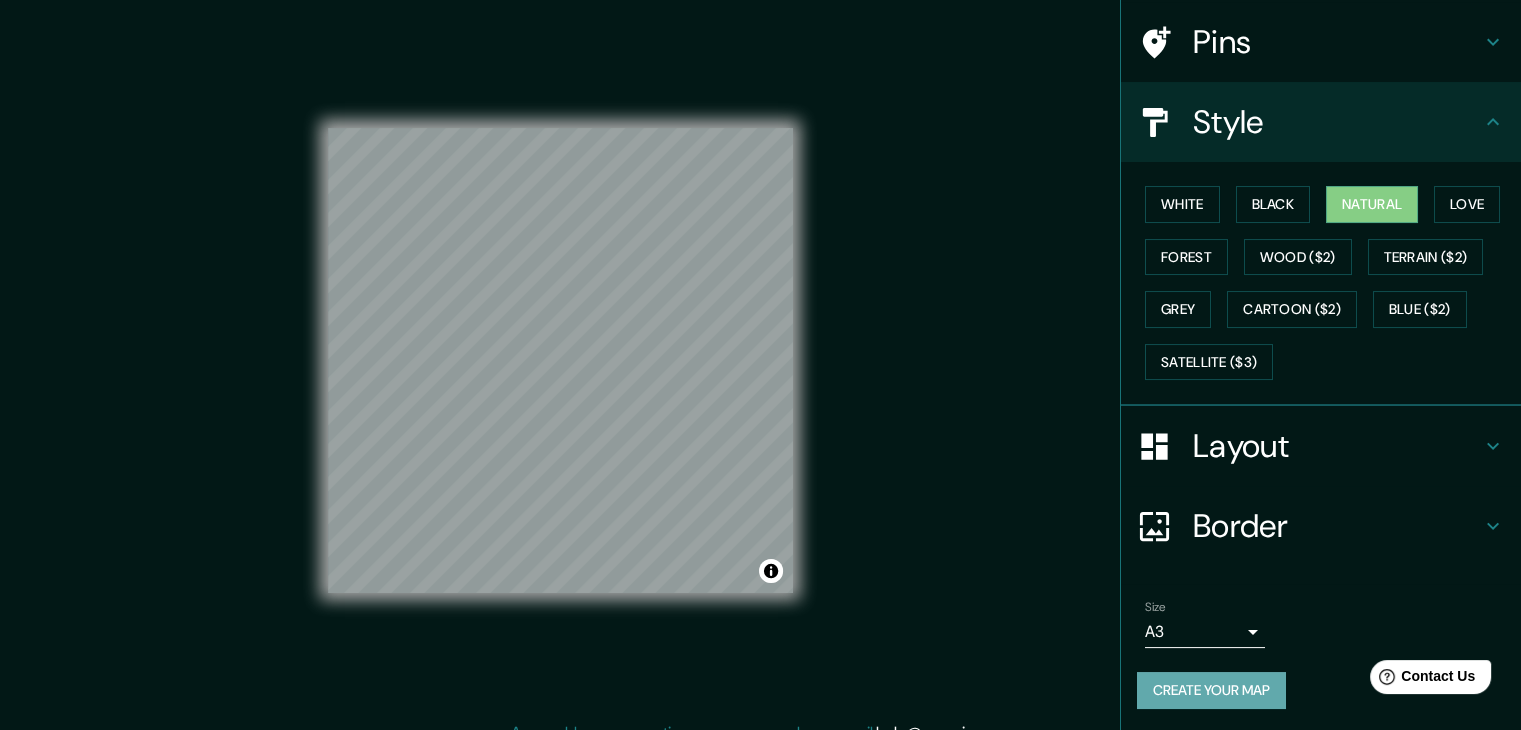 click on "Create your map" at bounding box center (1211, 690) 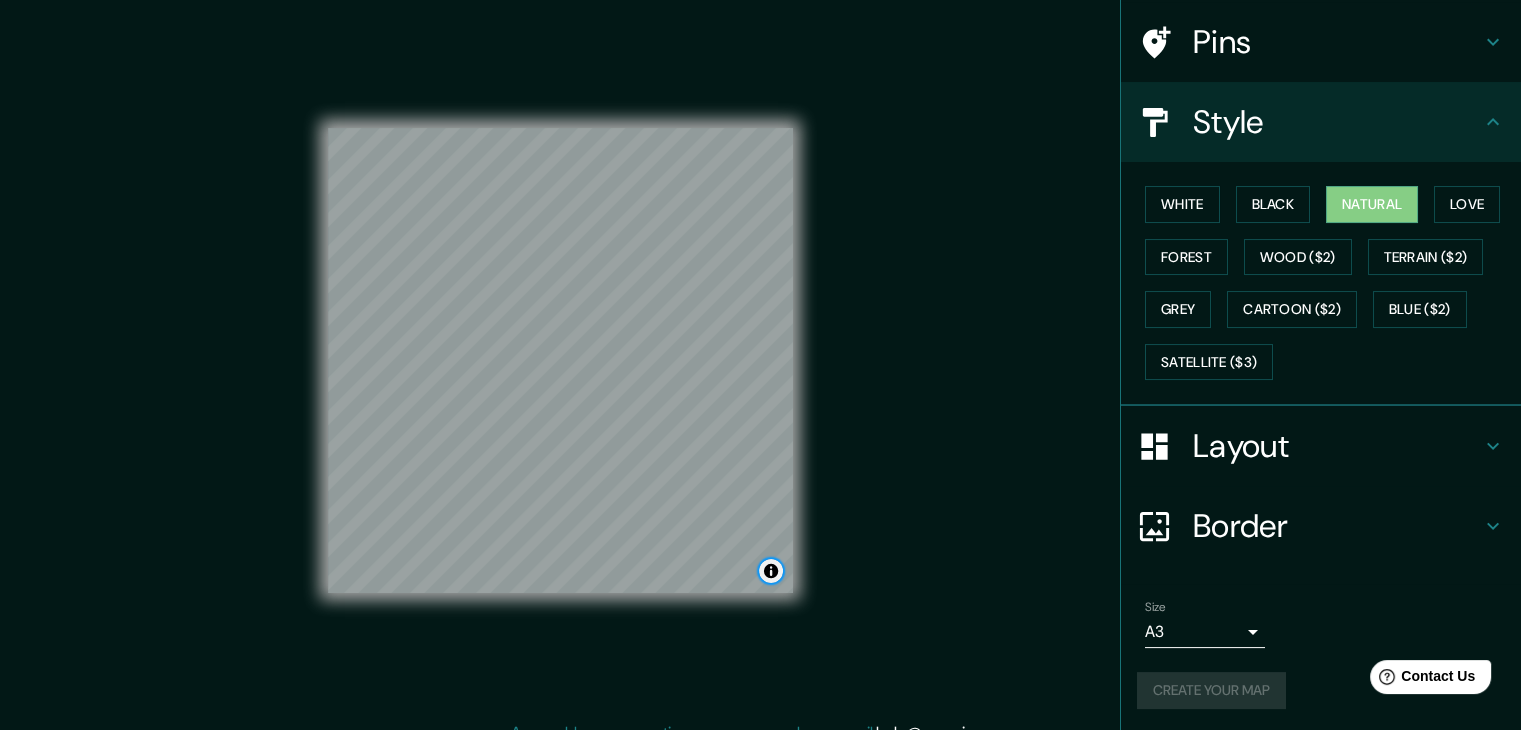 click at bounding box center [771, 571] 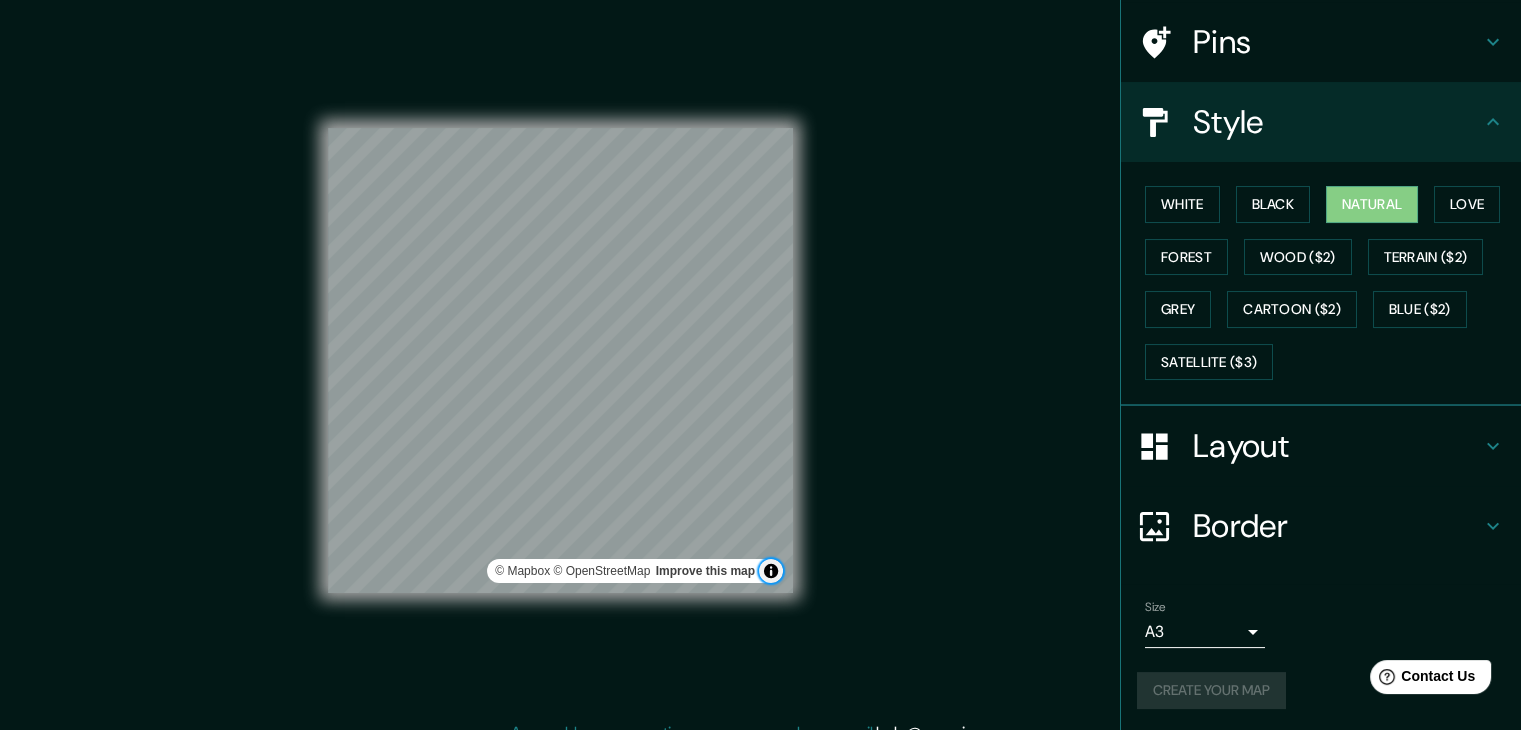 click at bounding box center [771, 571] 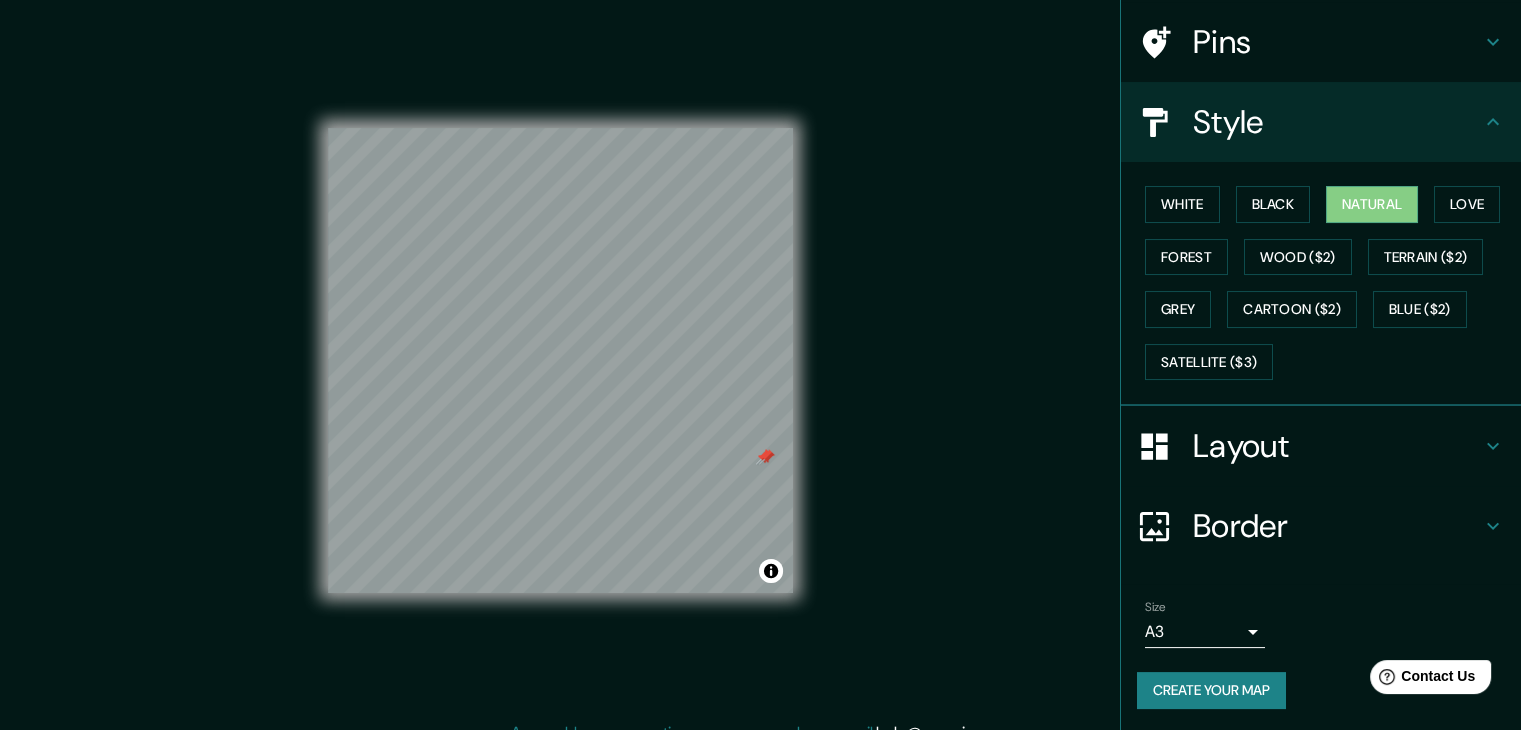 drag, startPoint x: 753, startPoint y: 474, endPoint x: 760, endPoint y: 462, distance: 13.892444 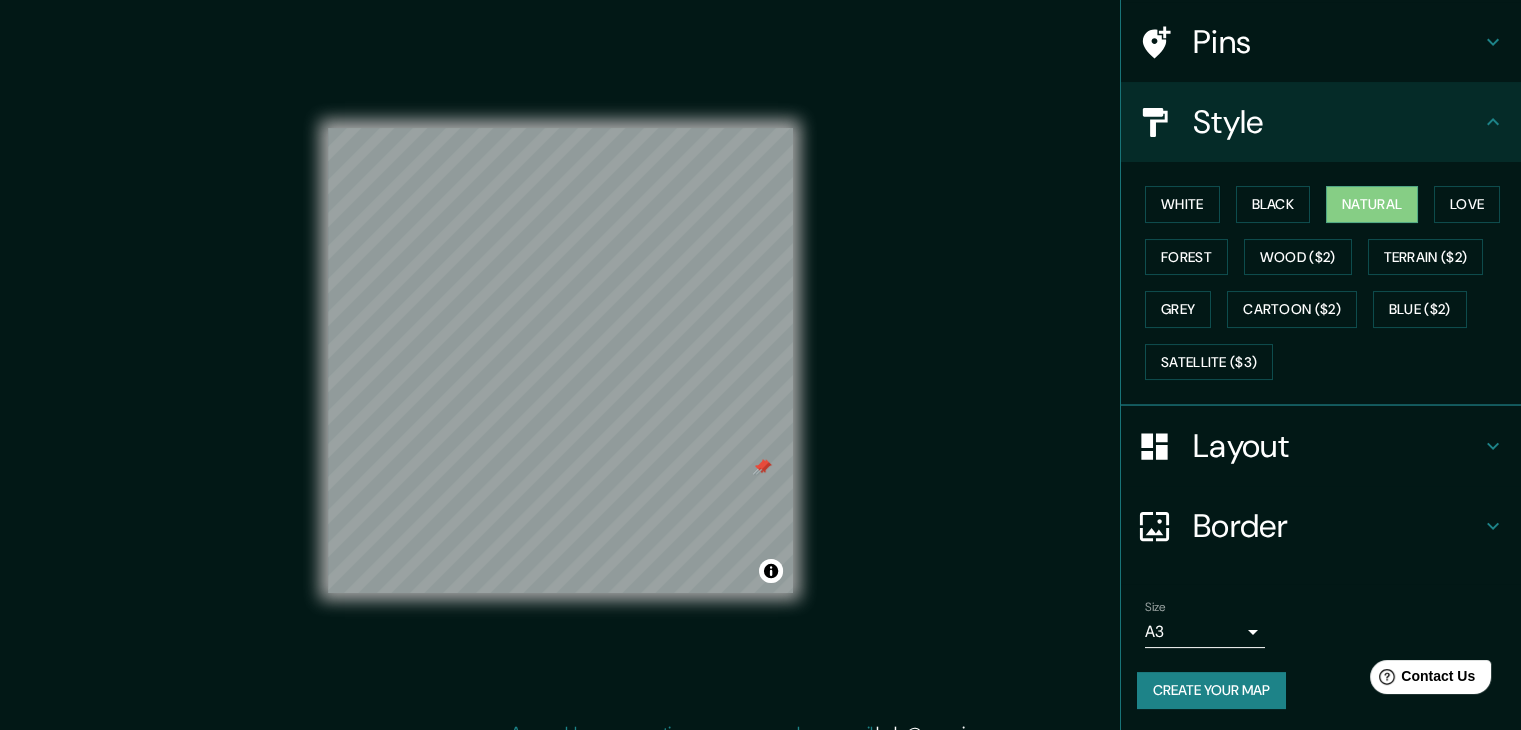 click at bounding box center [764, 467] 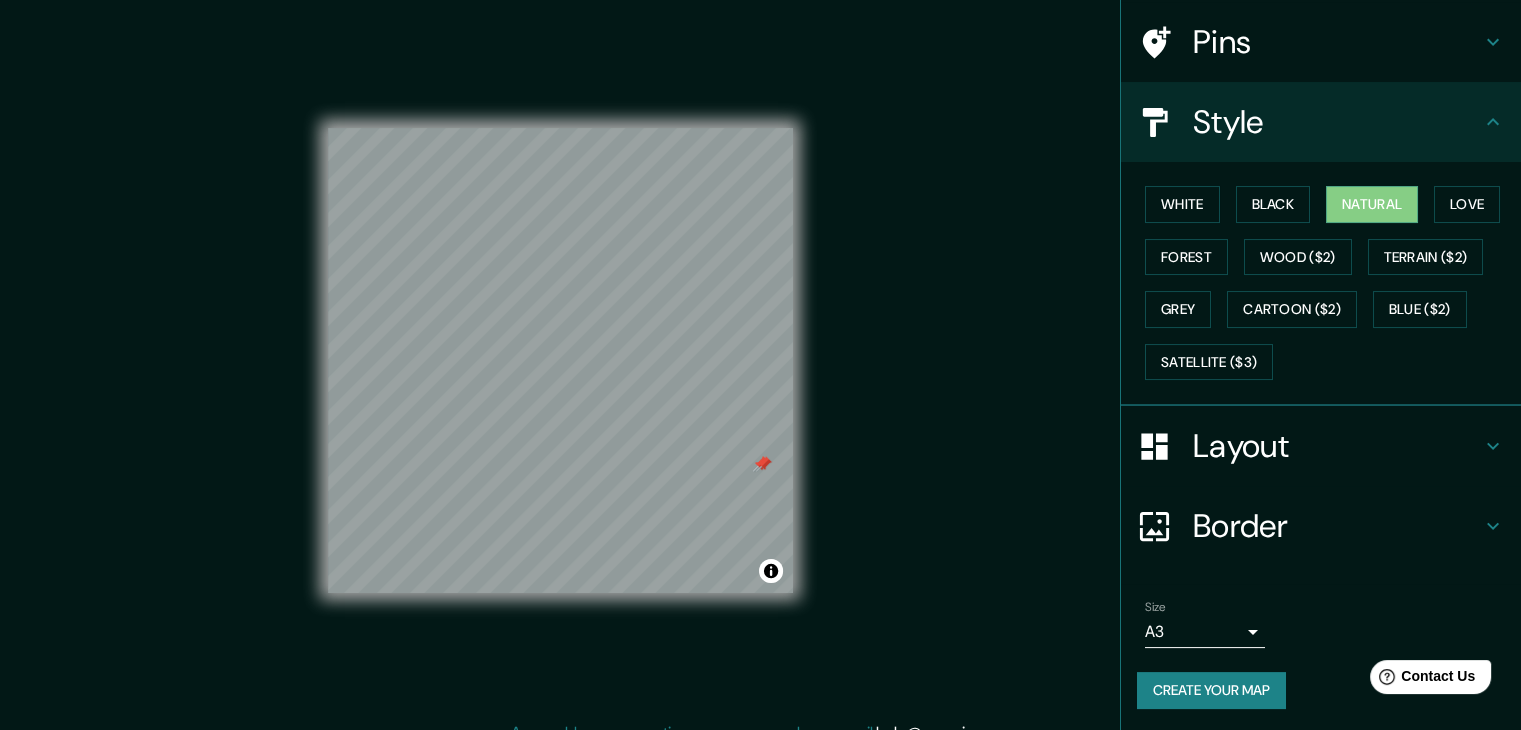 click at bounding box center [764, 464] 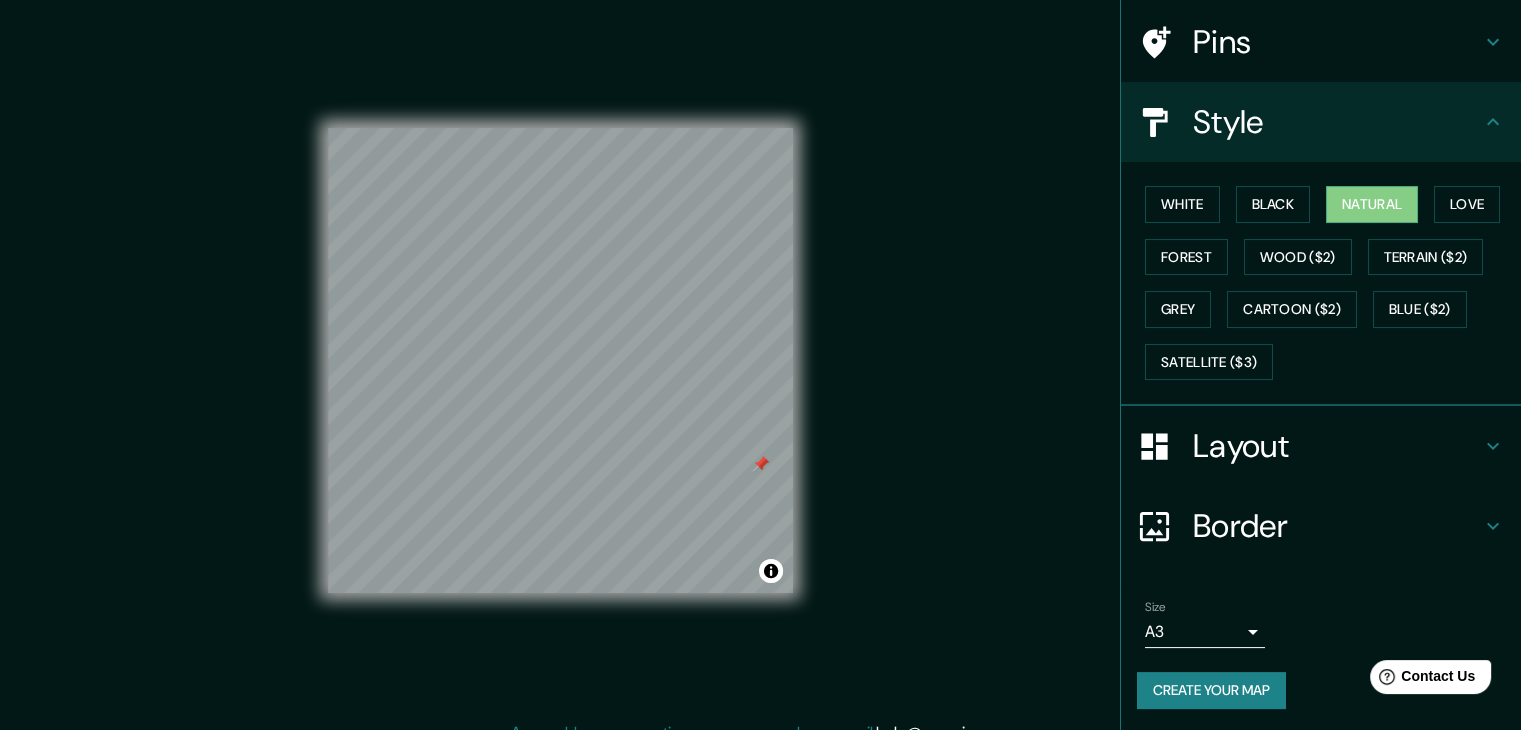 click at bounding box center (761, 464) 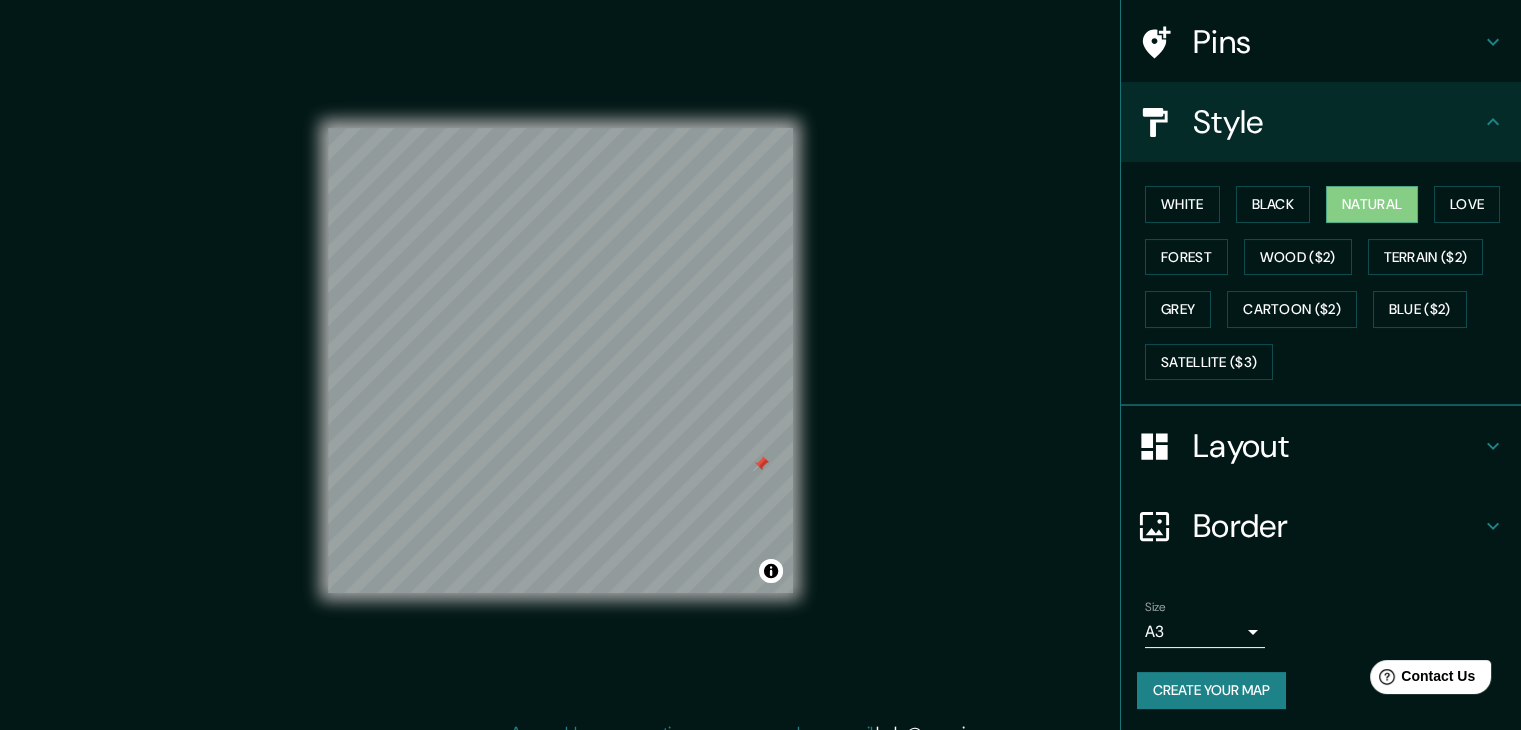 click at bounding box center (761, 464) 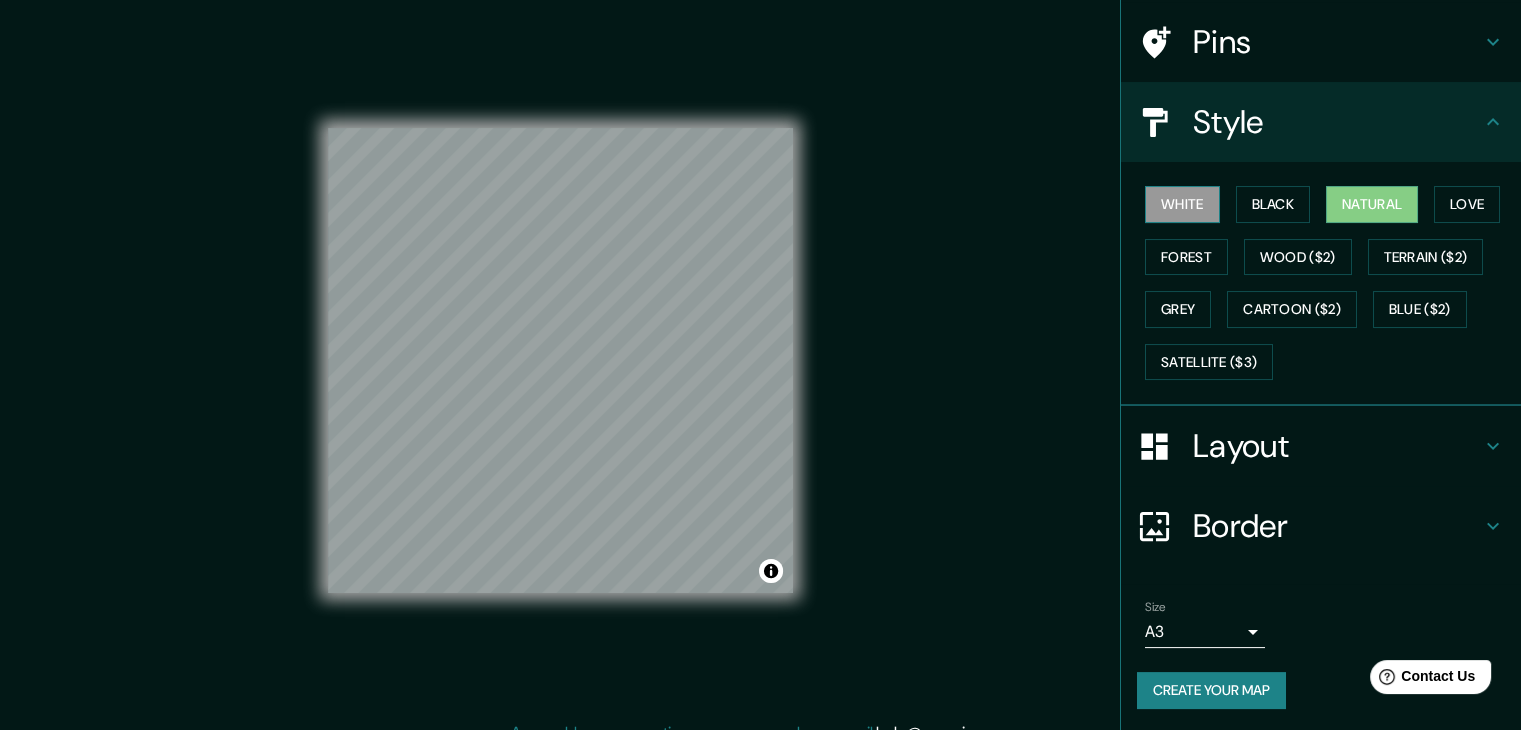 click on "White" at bounding box center (1182, 204) 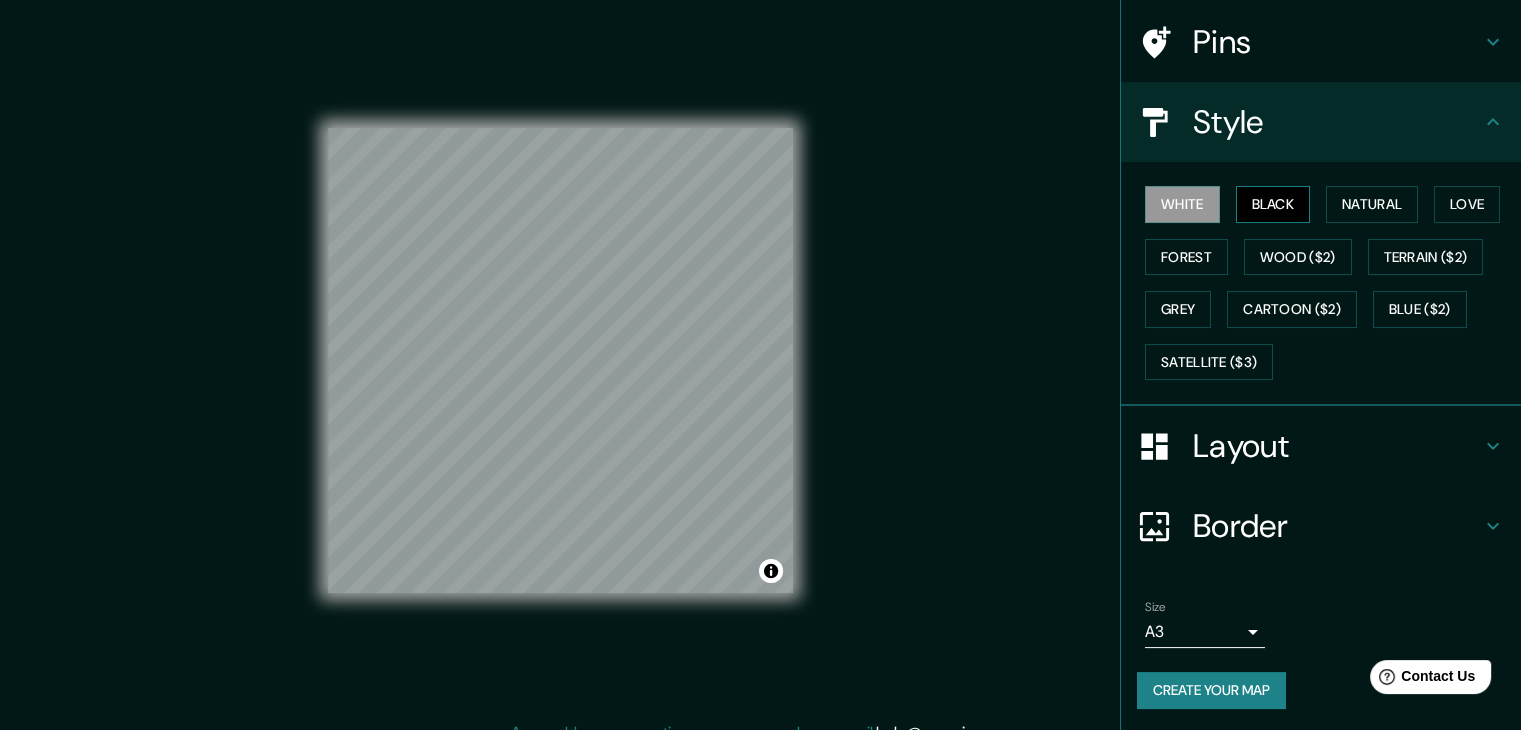 click on "Black" at bounding box center (1273, 204) 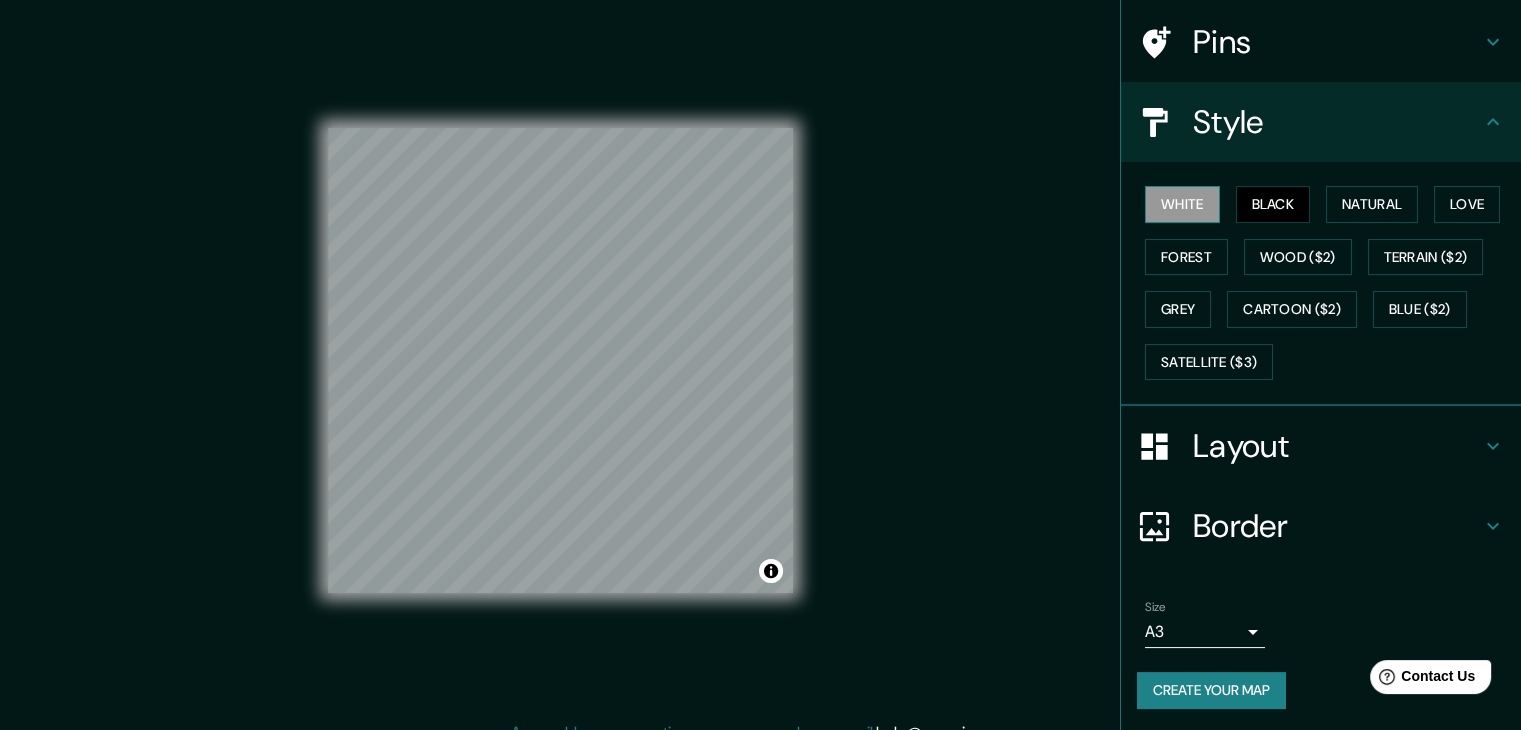 click on "White" at bounding box center (1182, 204) 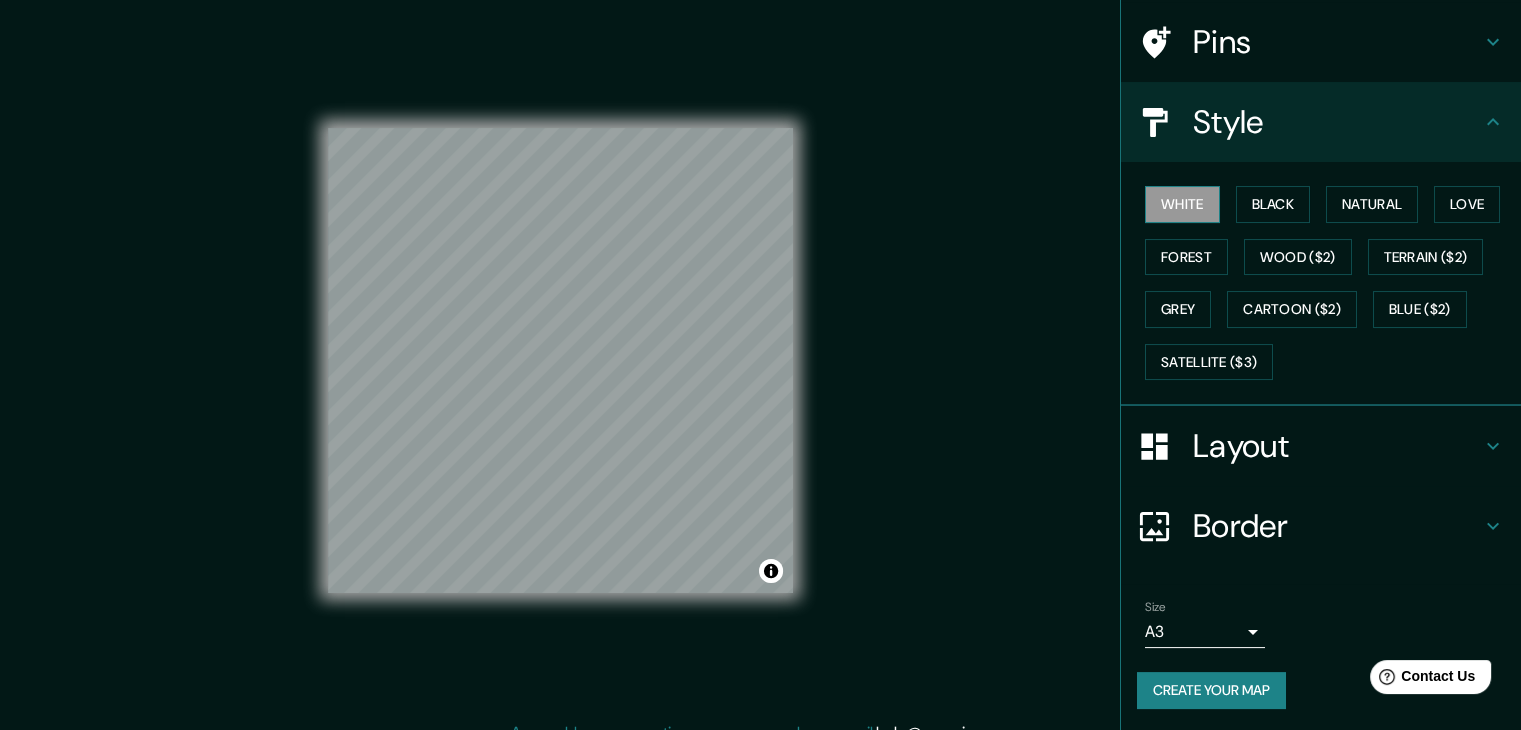 type 